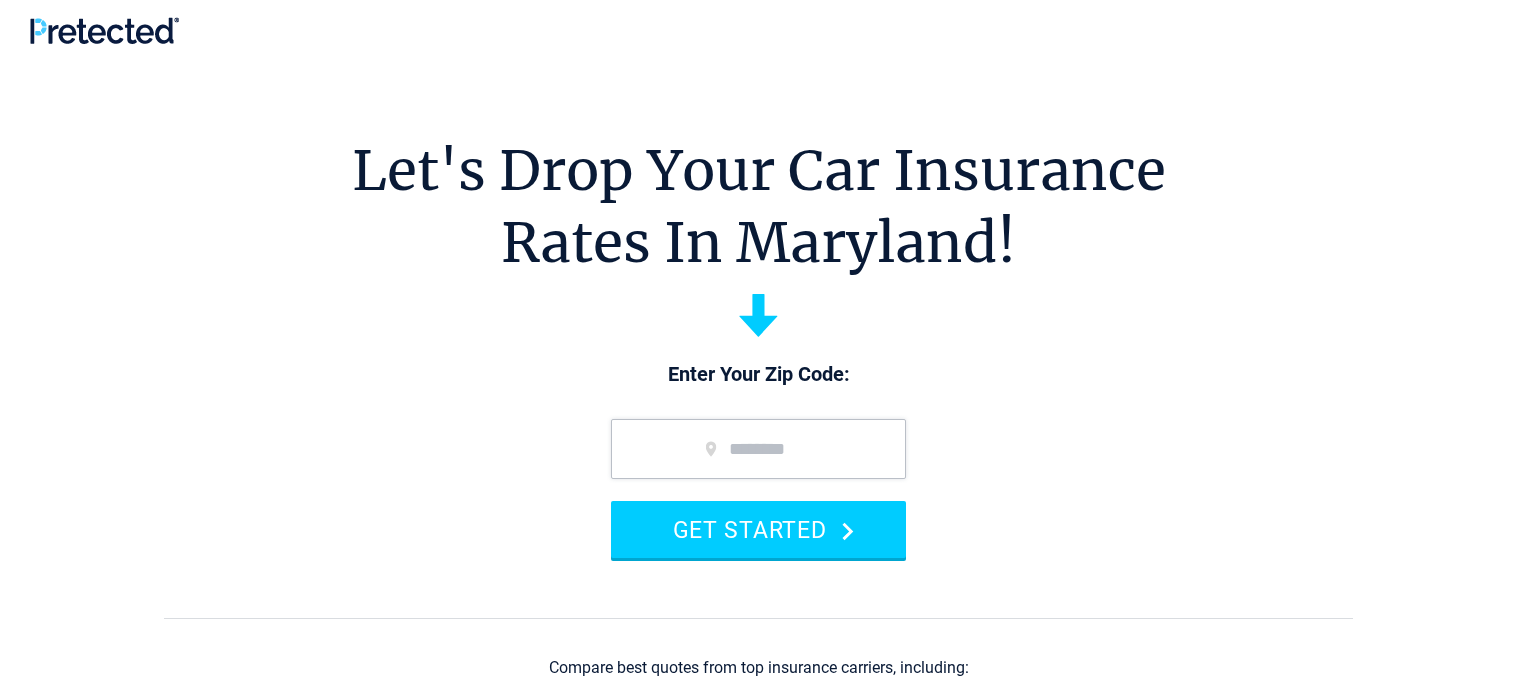 scroll, scrollTop: 0, scrollLeft: 0, axis: both 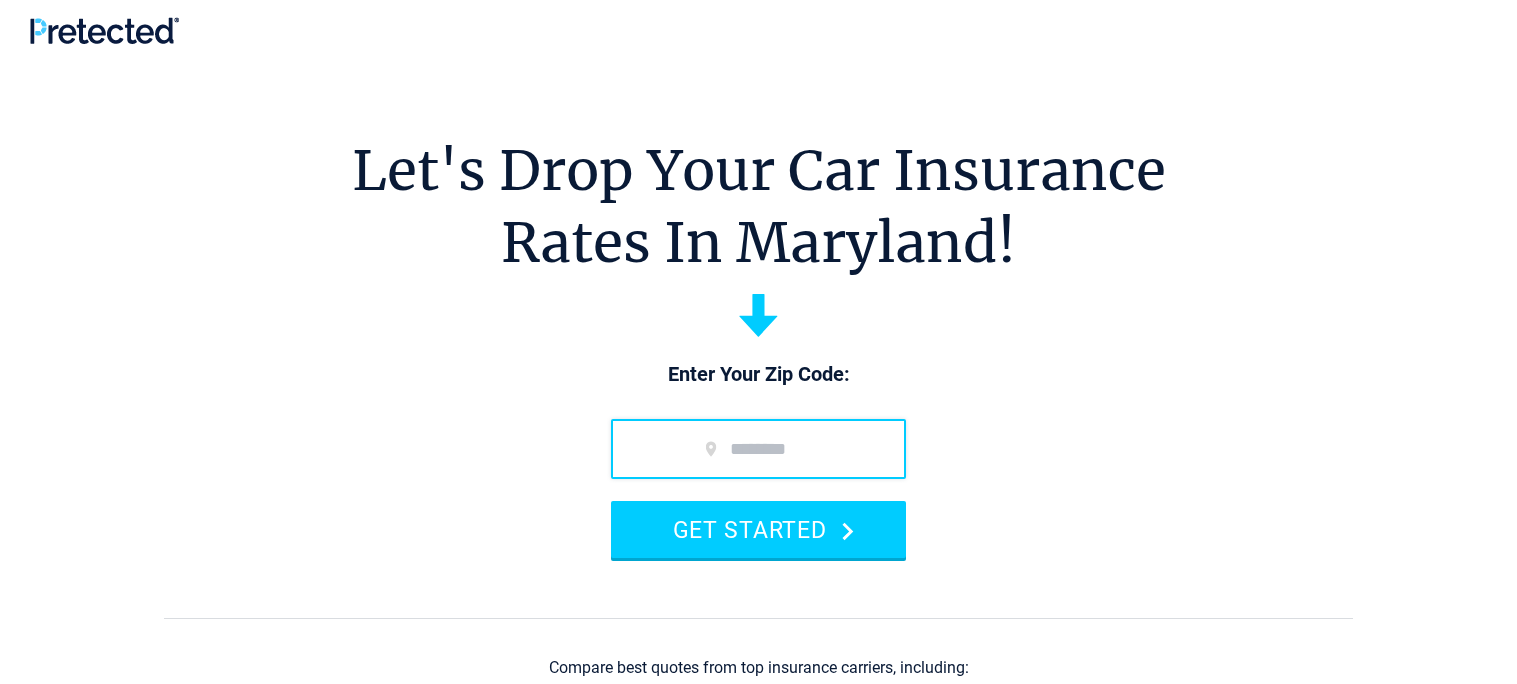 click at bounding box center (758, 449) 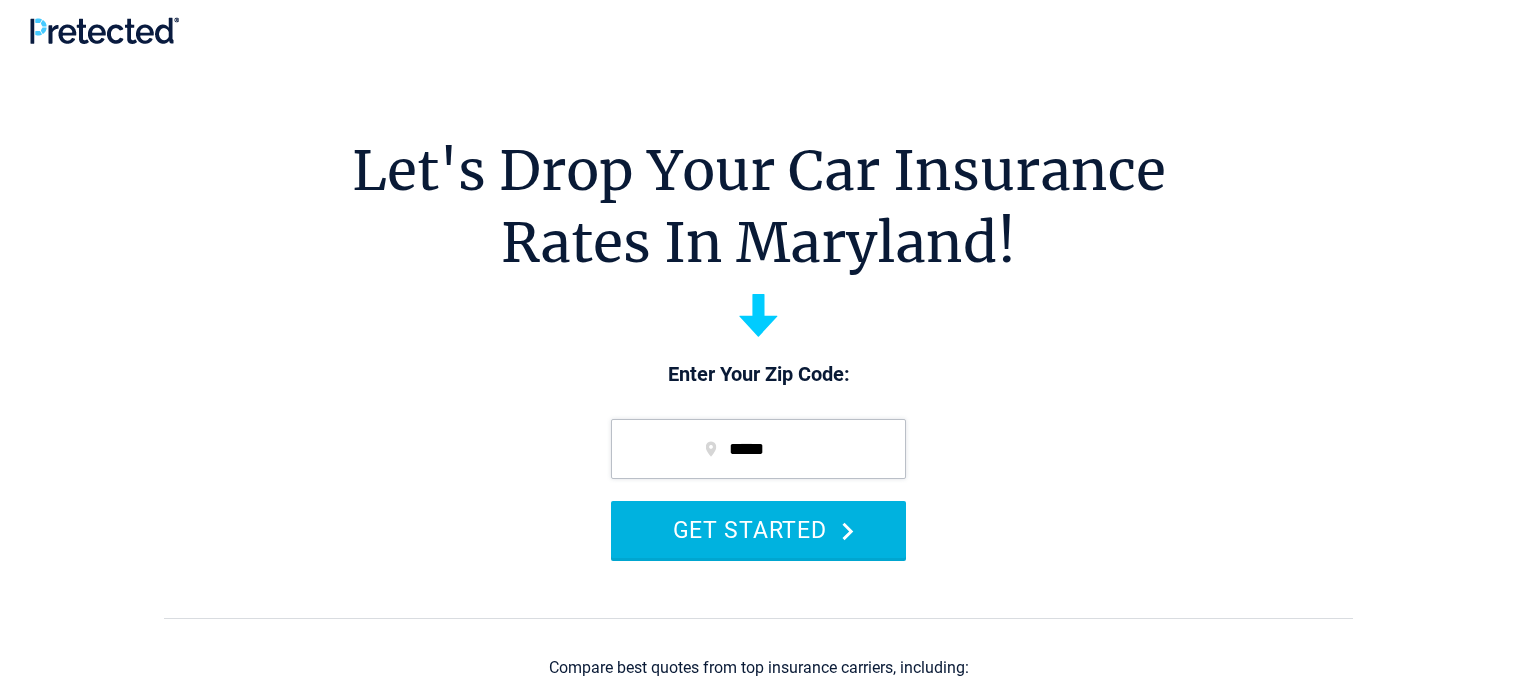type on "*****" 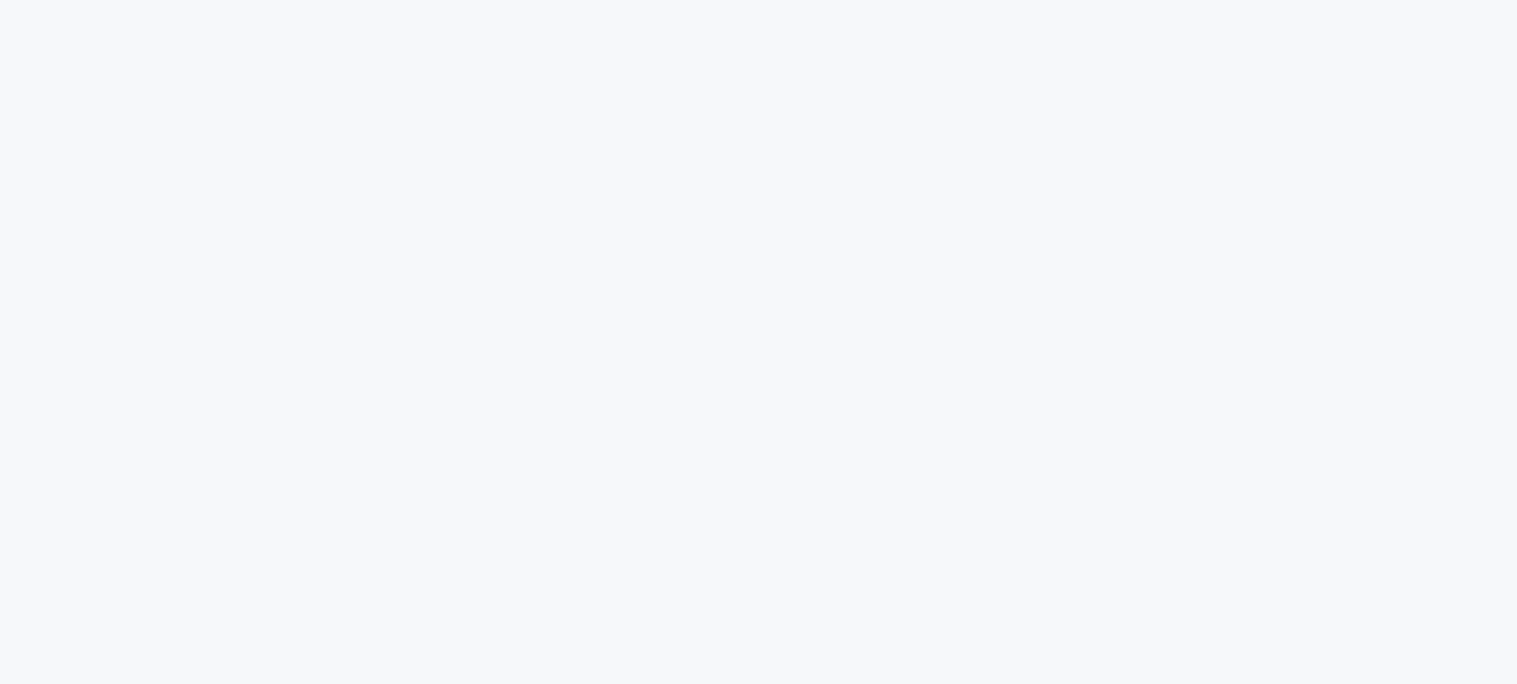 scroll, scrollTop: 0, scrollLeft: 0, axis: both 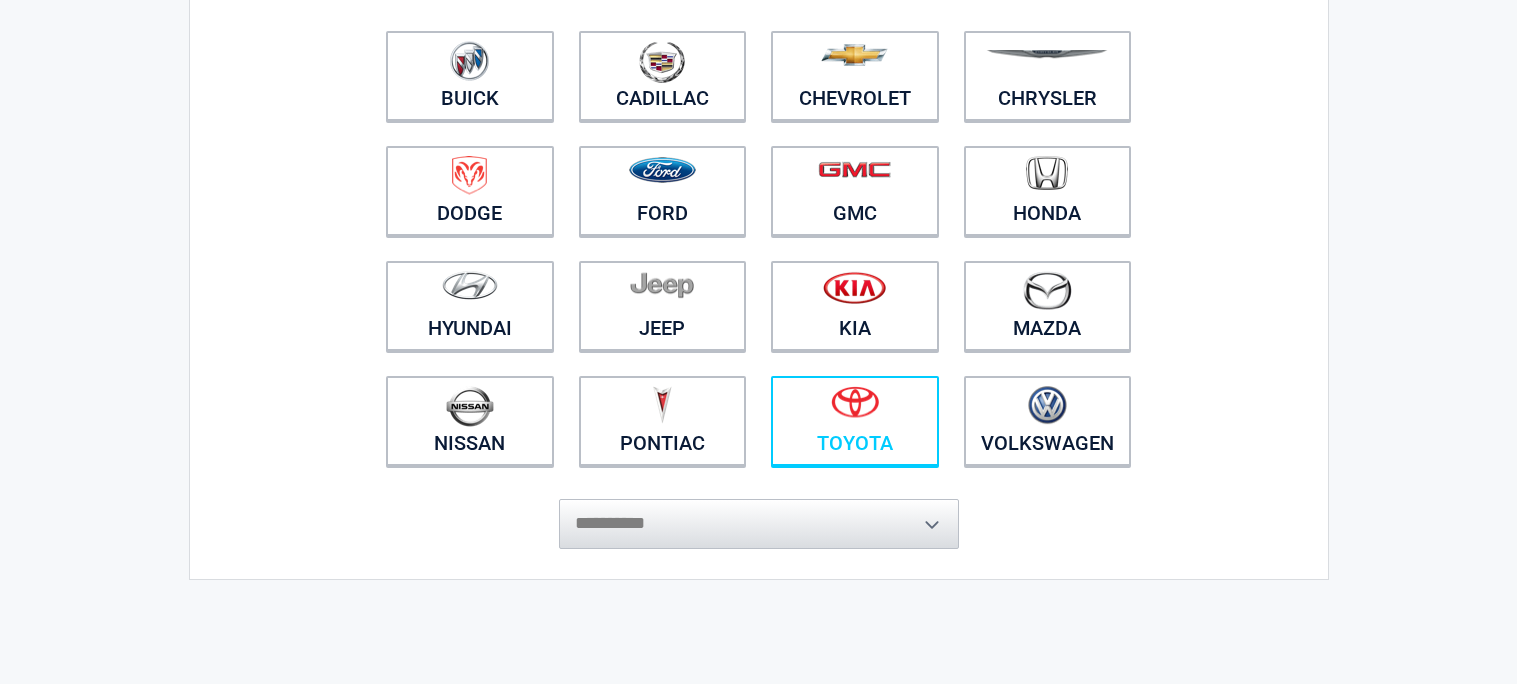 click on "Toyota" at bounding box center (855, 421) 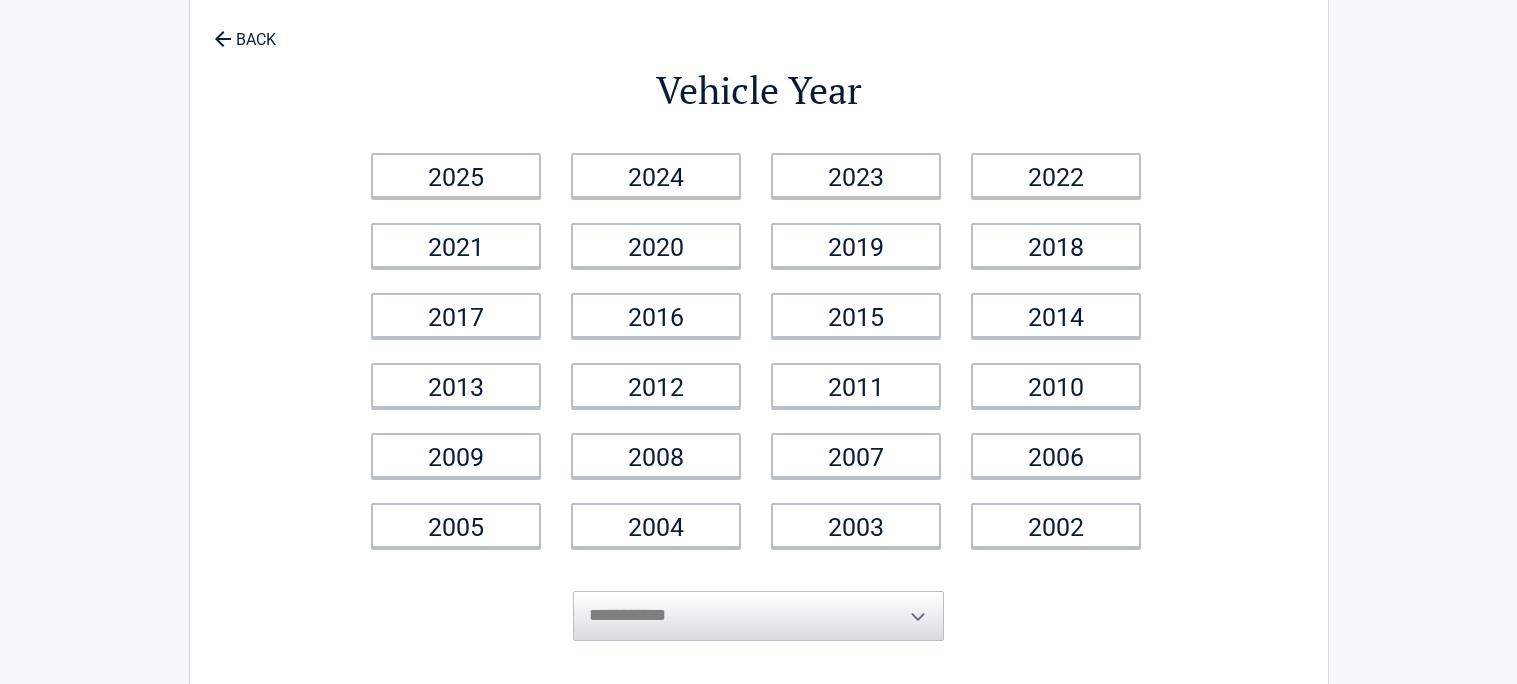 scroll, scrollTop: 0, scrollLeft: 0, axis: both 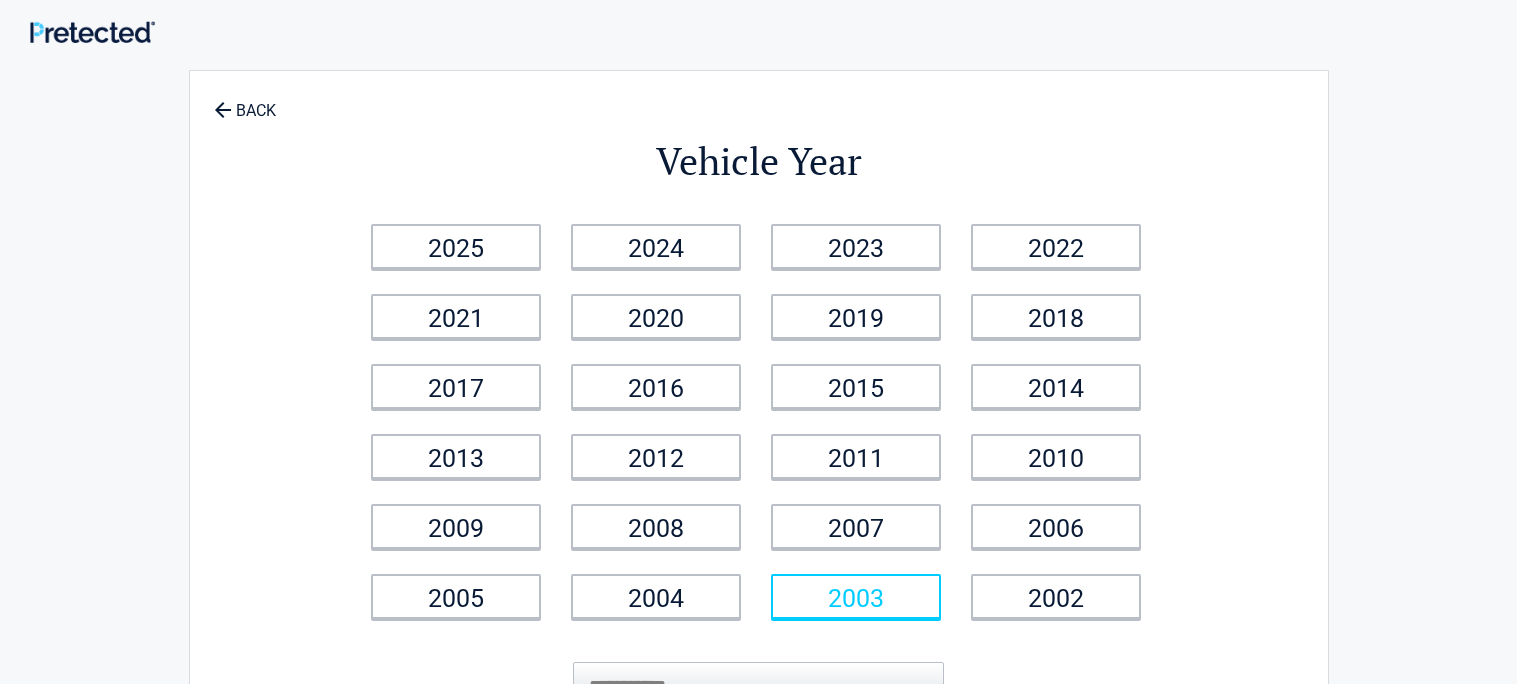 click on "2003" at bounding box center (856, 596) 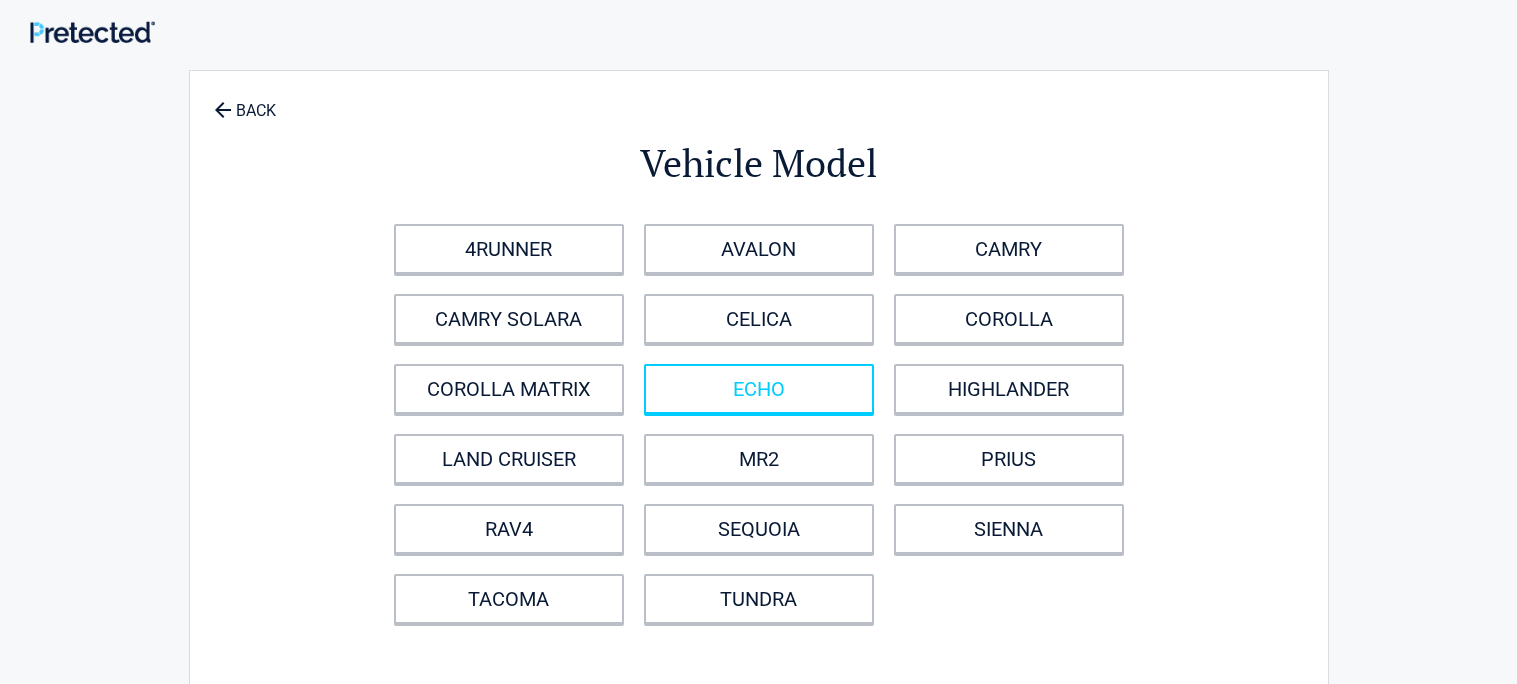 click on "ECHO" at bounding box center (759, 389) 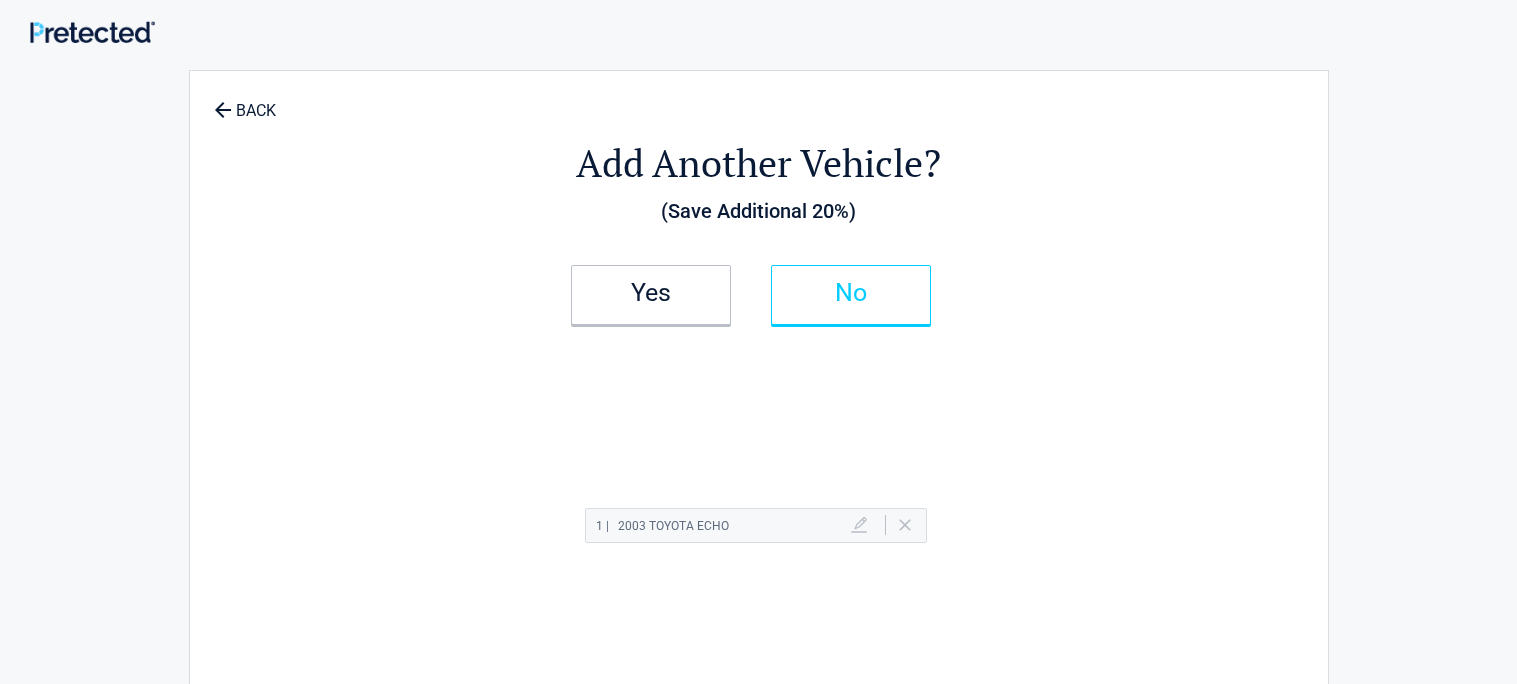 click on "No" at bounding box center (851, 295) 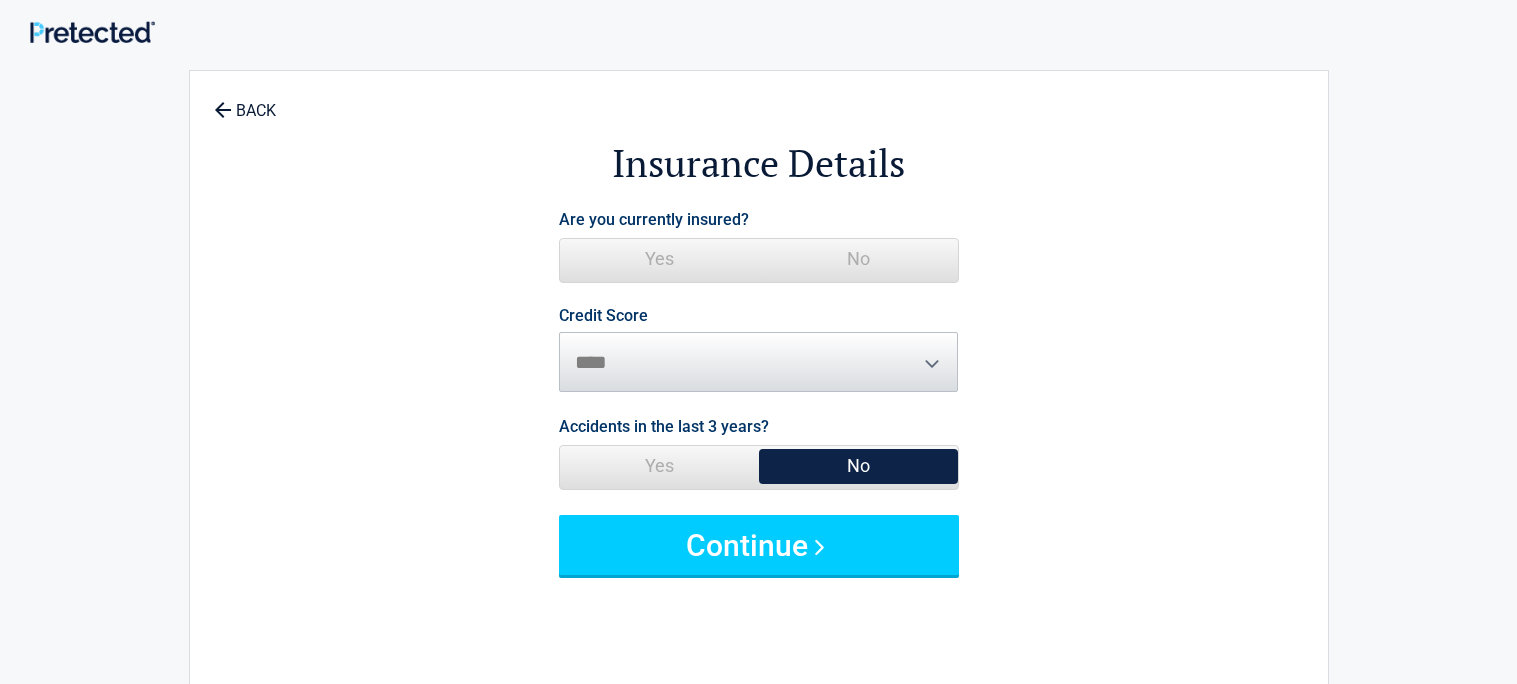 click on "No" at bounding box center (858, 259) 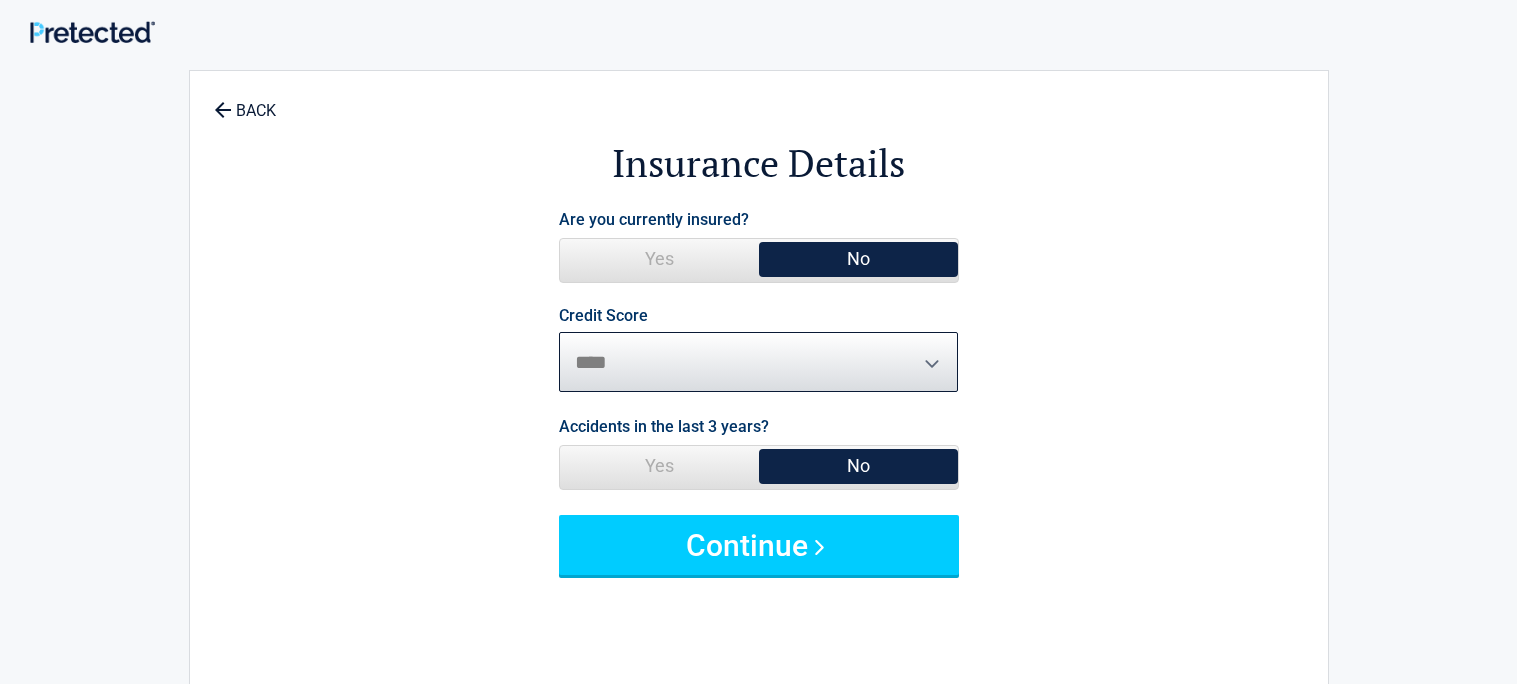 click on "*********
****
*******
****" at bounding box center [759, 362] 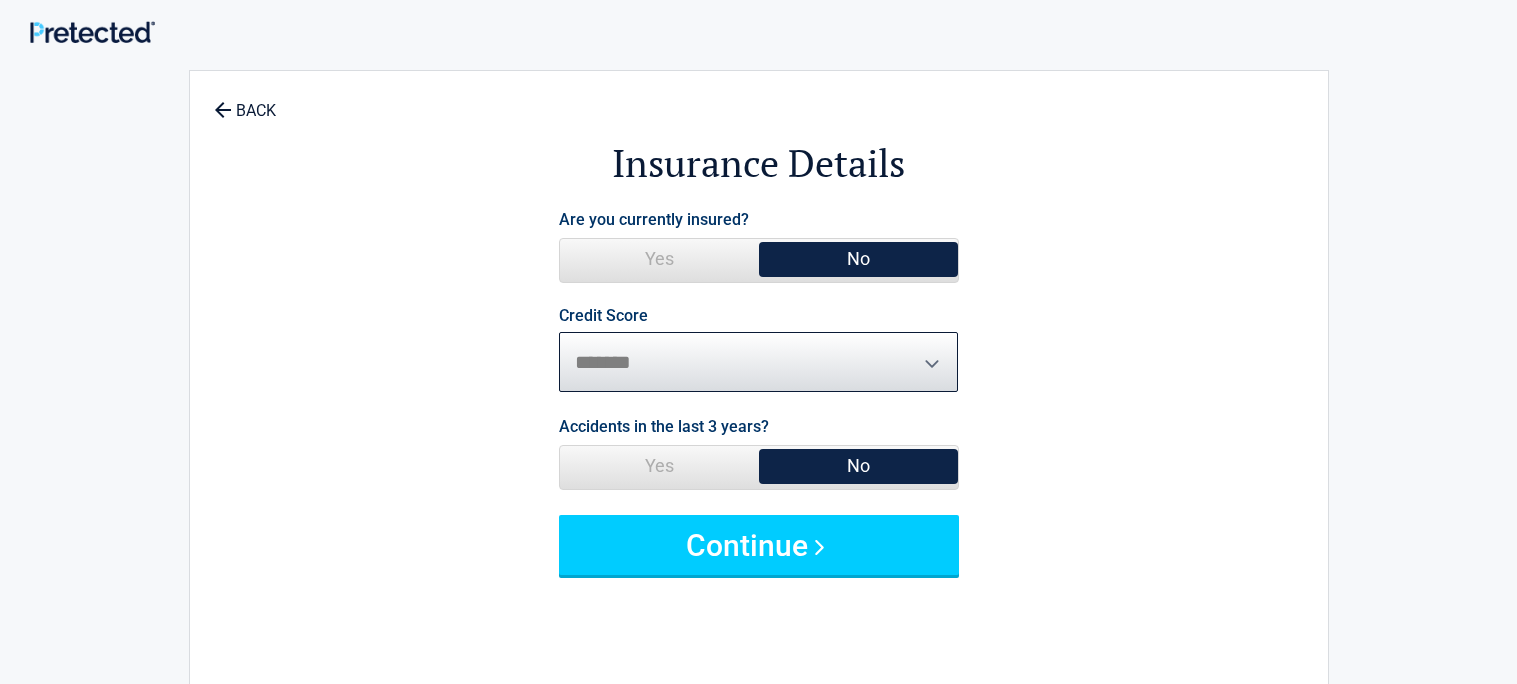 click on "*********
****
*******
****" at bounding box center [759, 362] 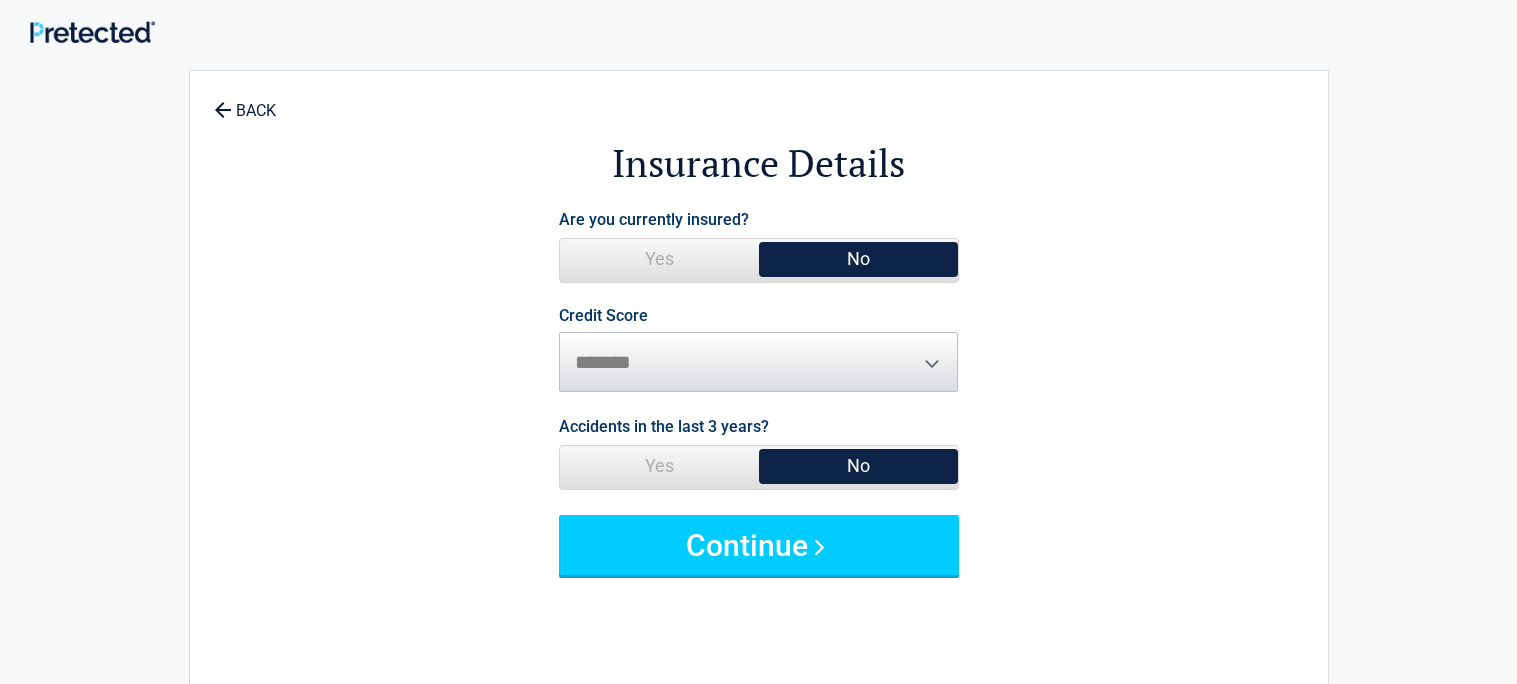 click on "No" at bounding box center (858, 466) 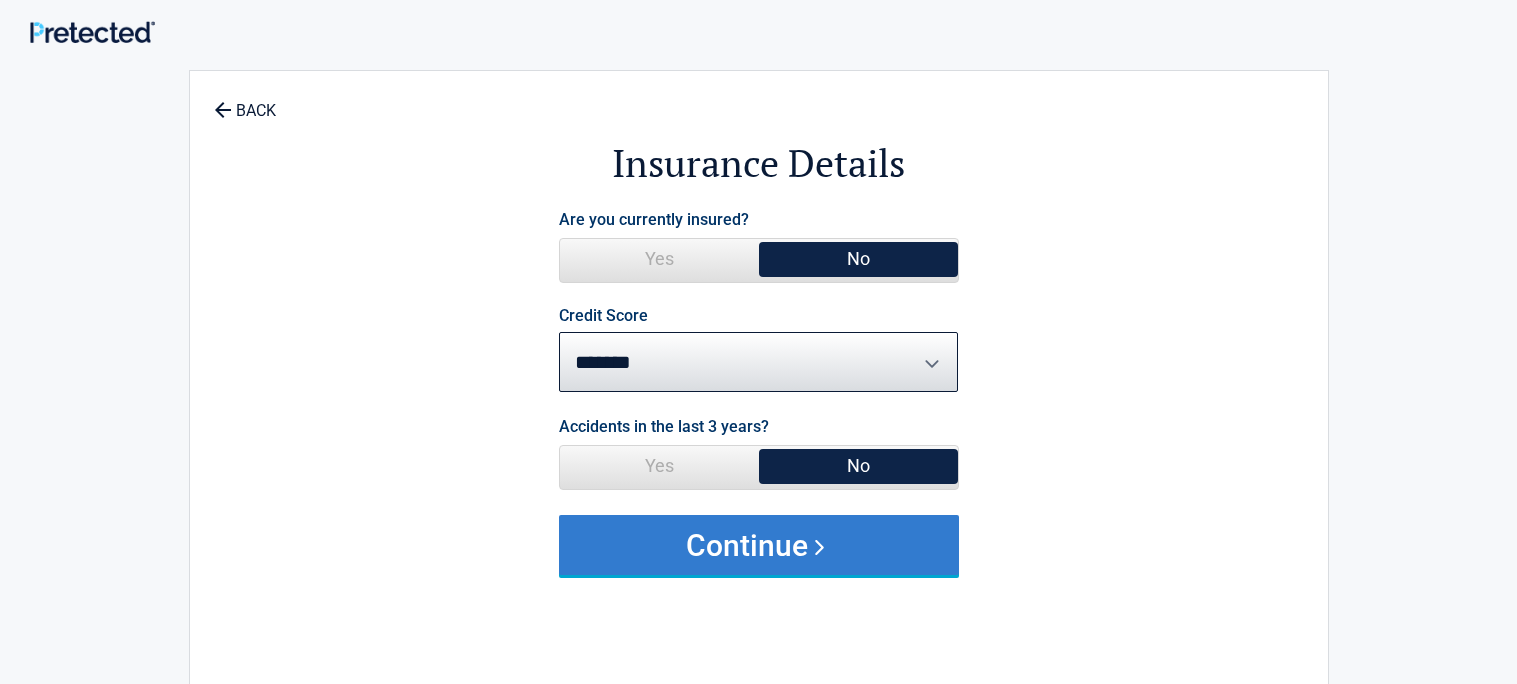 click on "Continue" at bounding box center [759, 545] 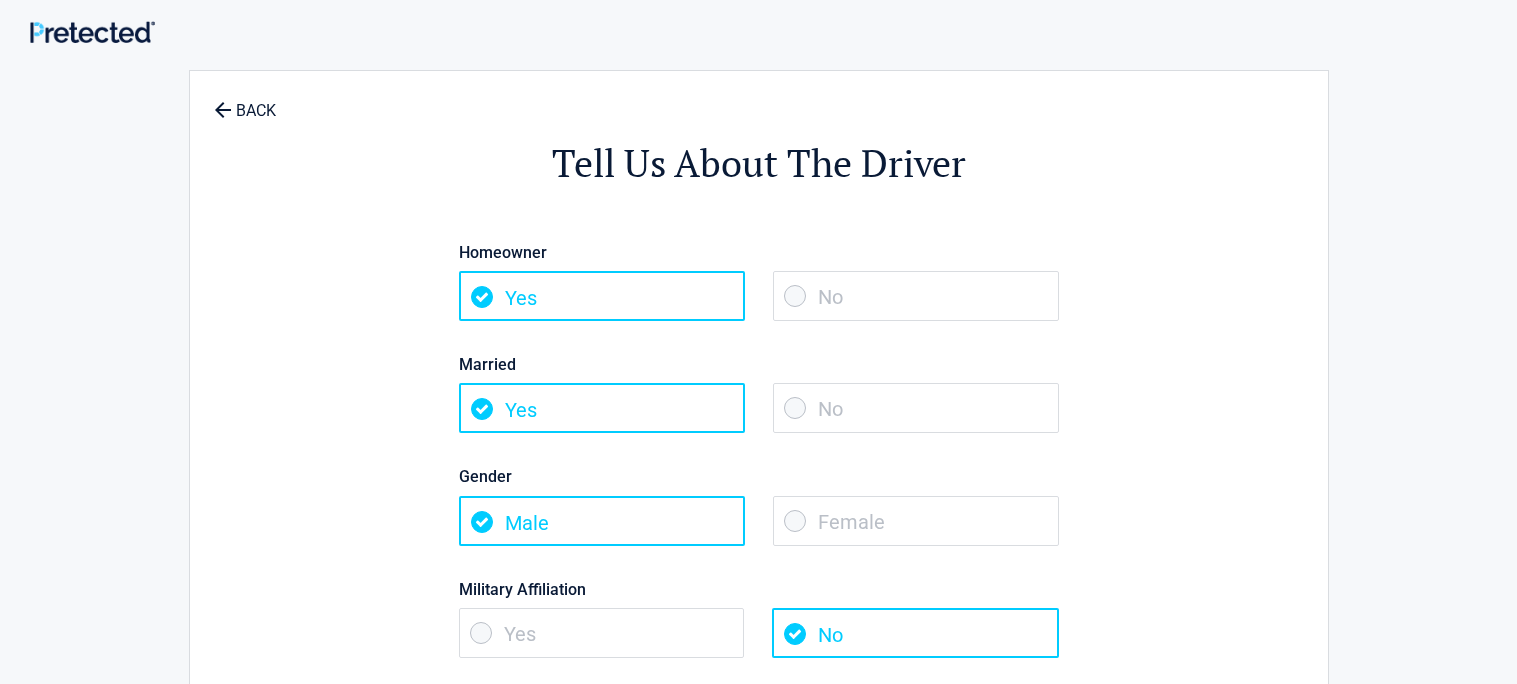 click on "No" at bounding box center (916, 296) 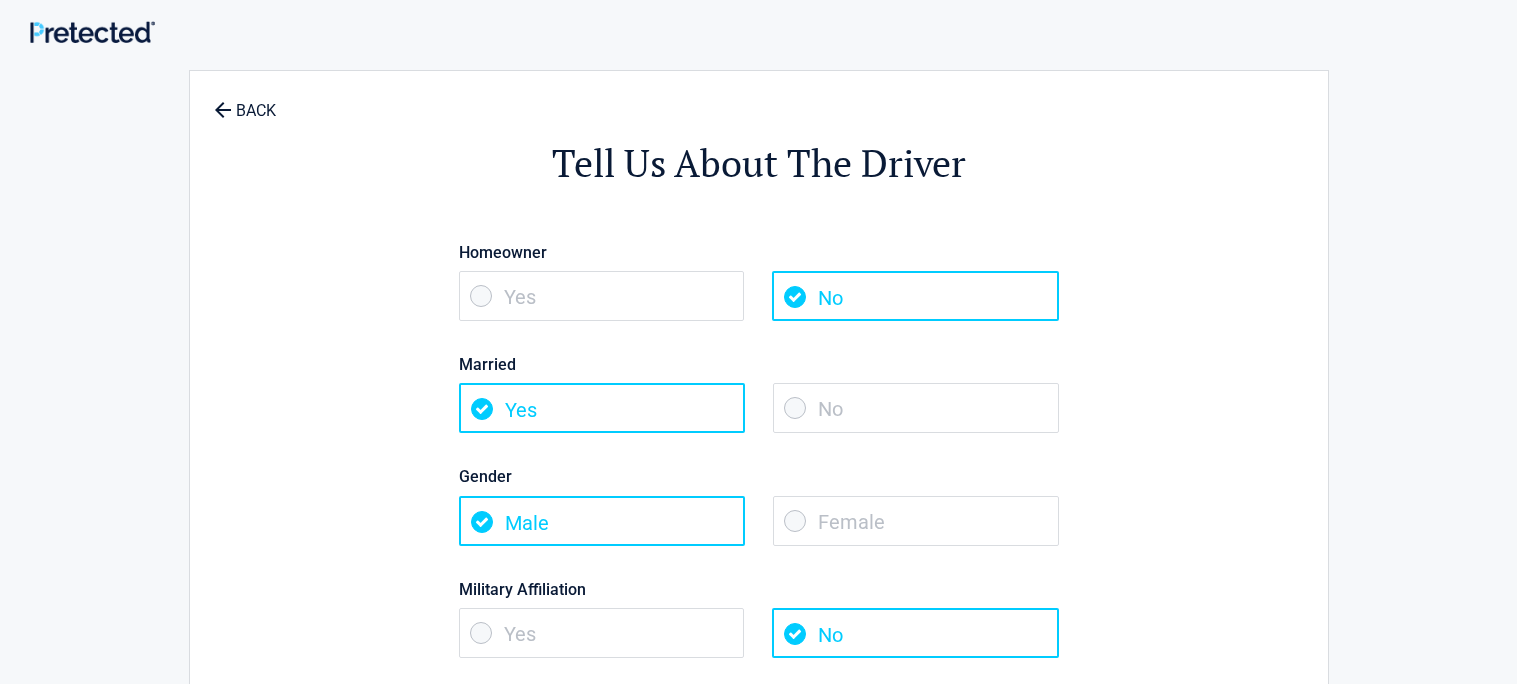 click on "No" at bounding box center (916, 408) 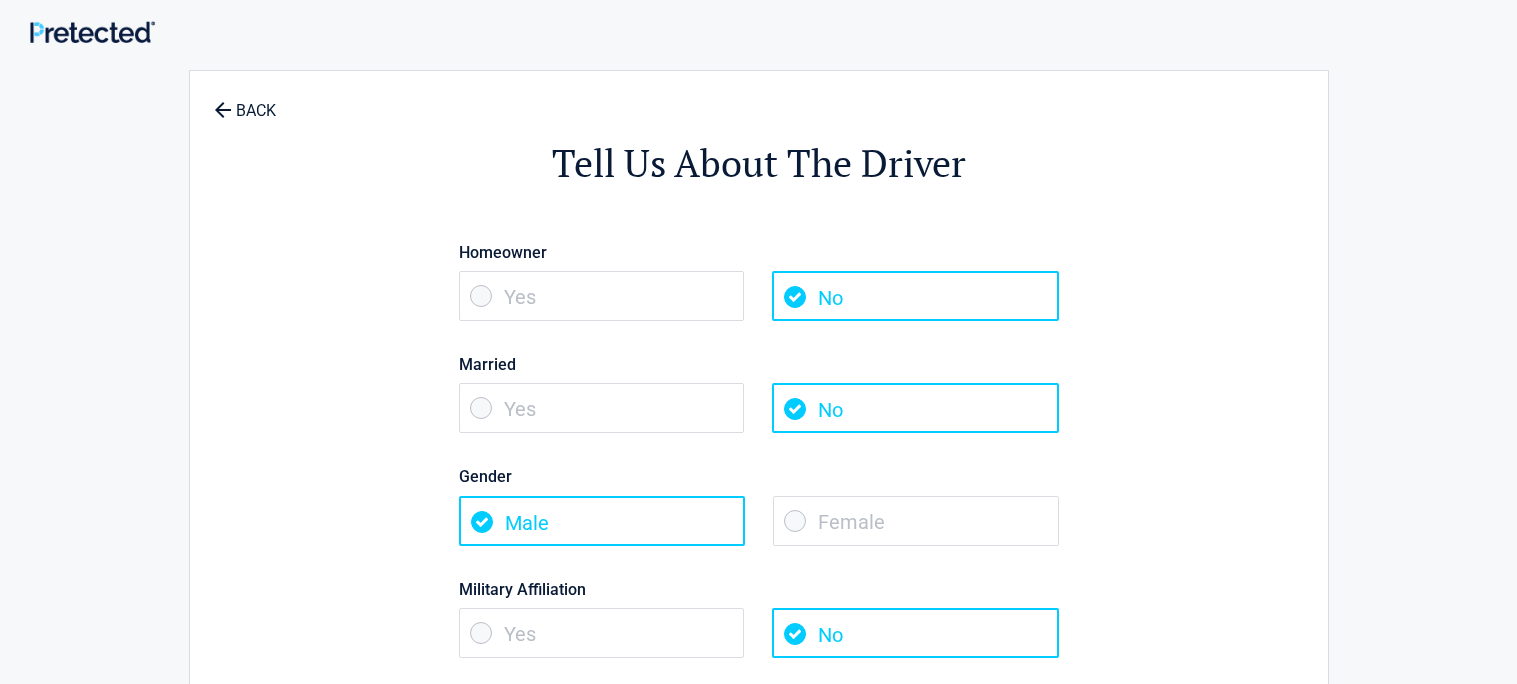 click on "Female" at bounding box center [916, 521] 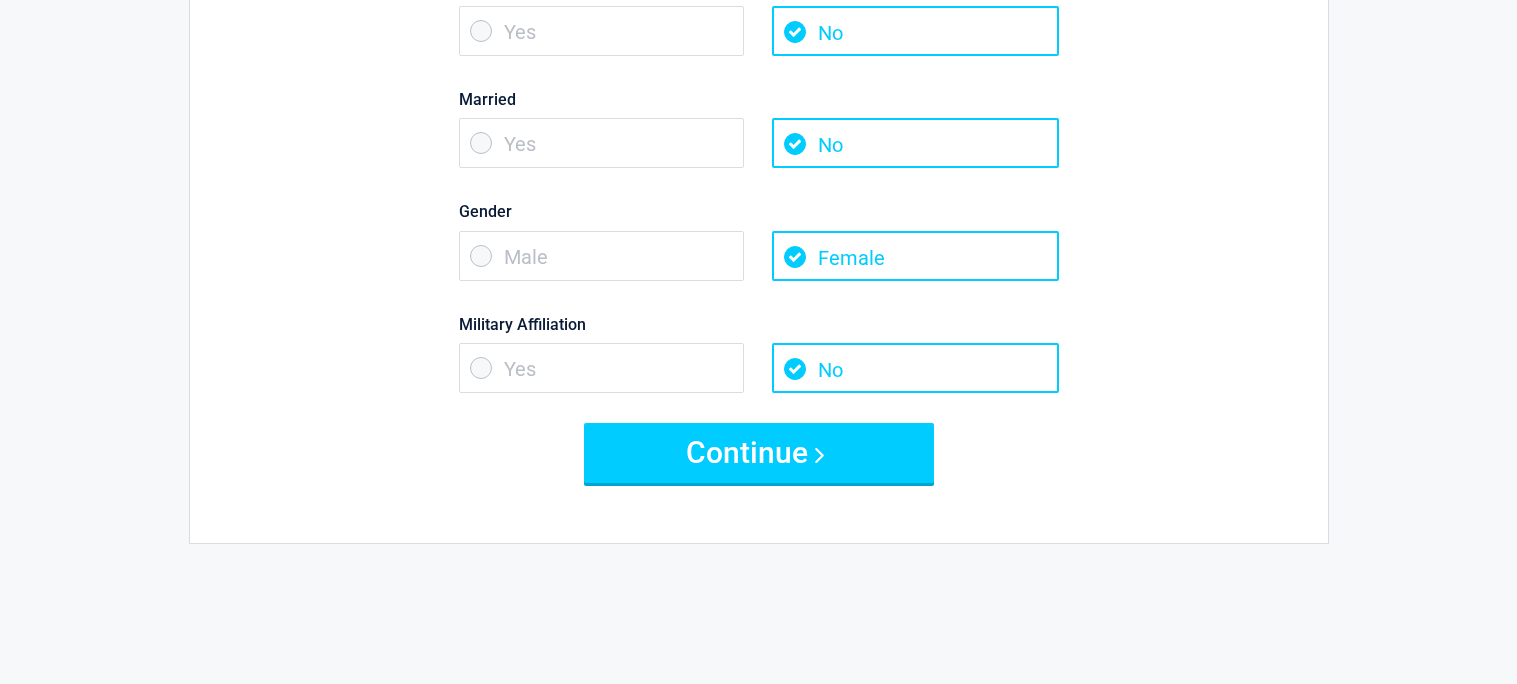 scroll, scrollTop: 268, scrollLeft: 0, axis: vertical 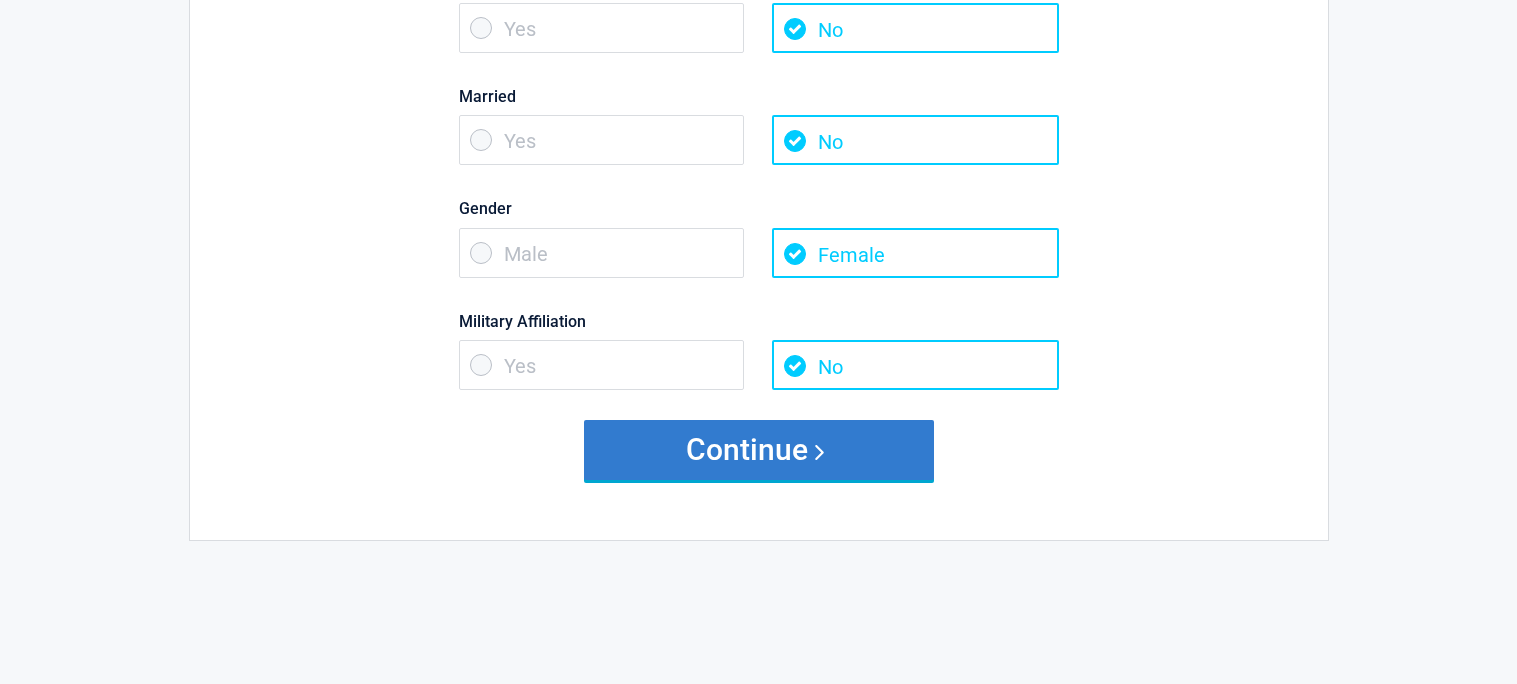 click on "Continue" at bounding box center [759, 450] 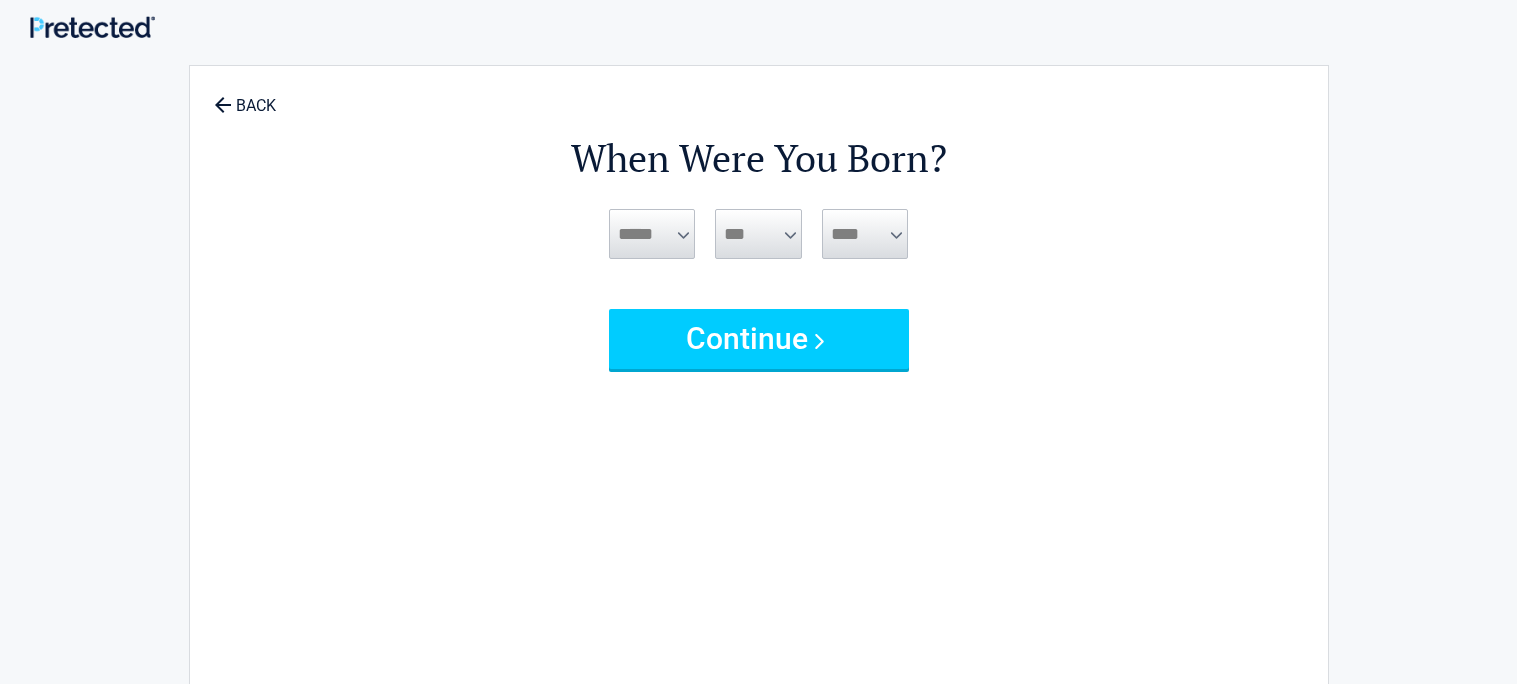 scroll, scrollTop: 0, scrollLeft: 0, axis: both 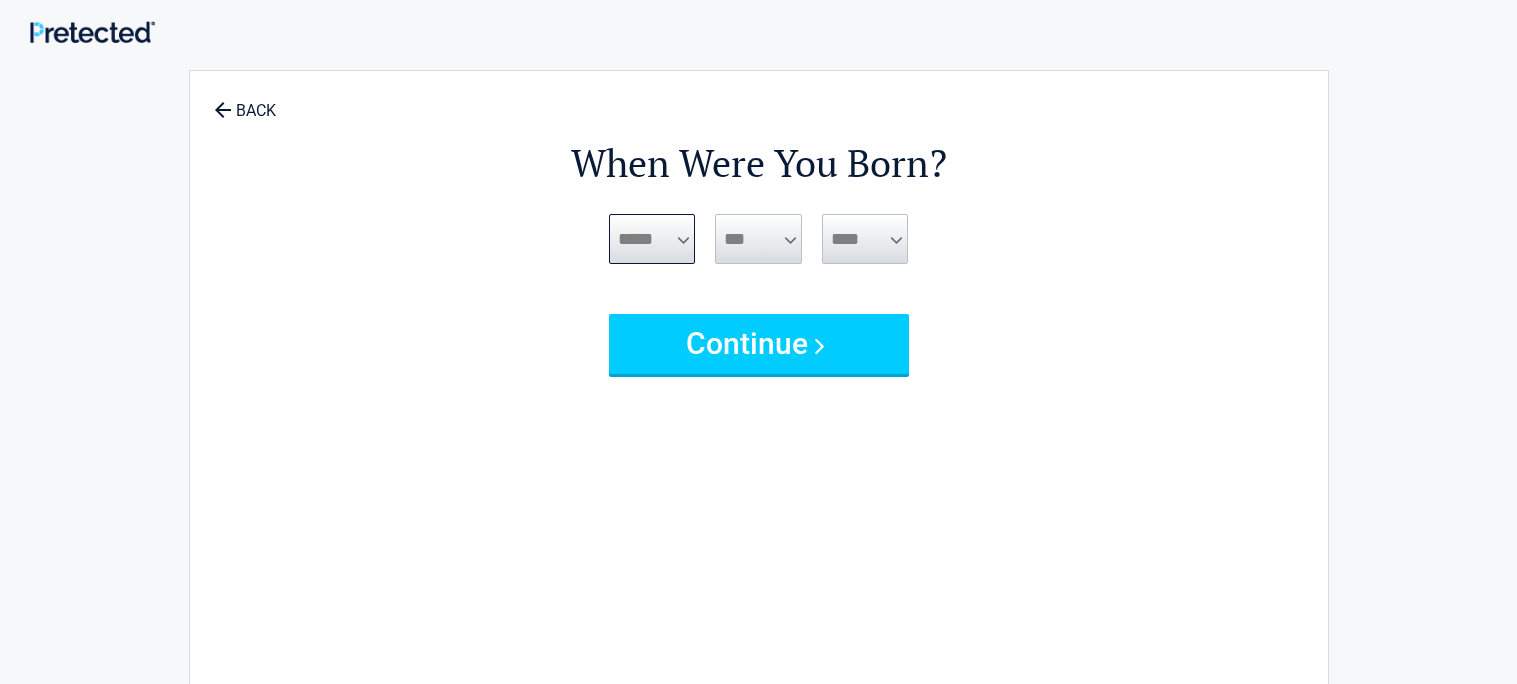 click on "*****
***
***
***
***
***
***
***
***
***
***
***
***" at bounding box center (652, 239) 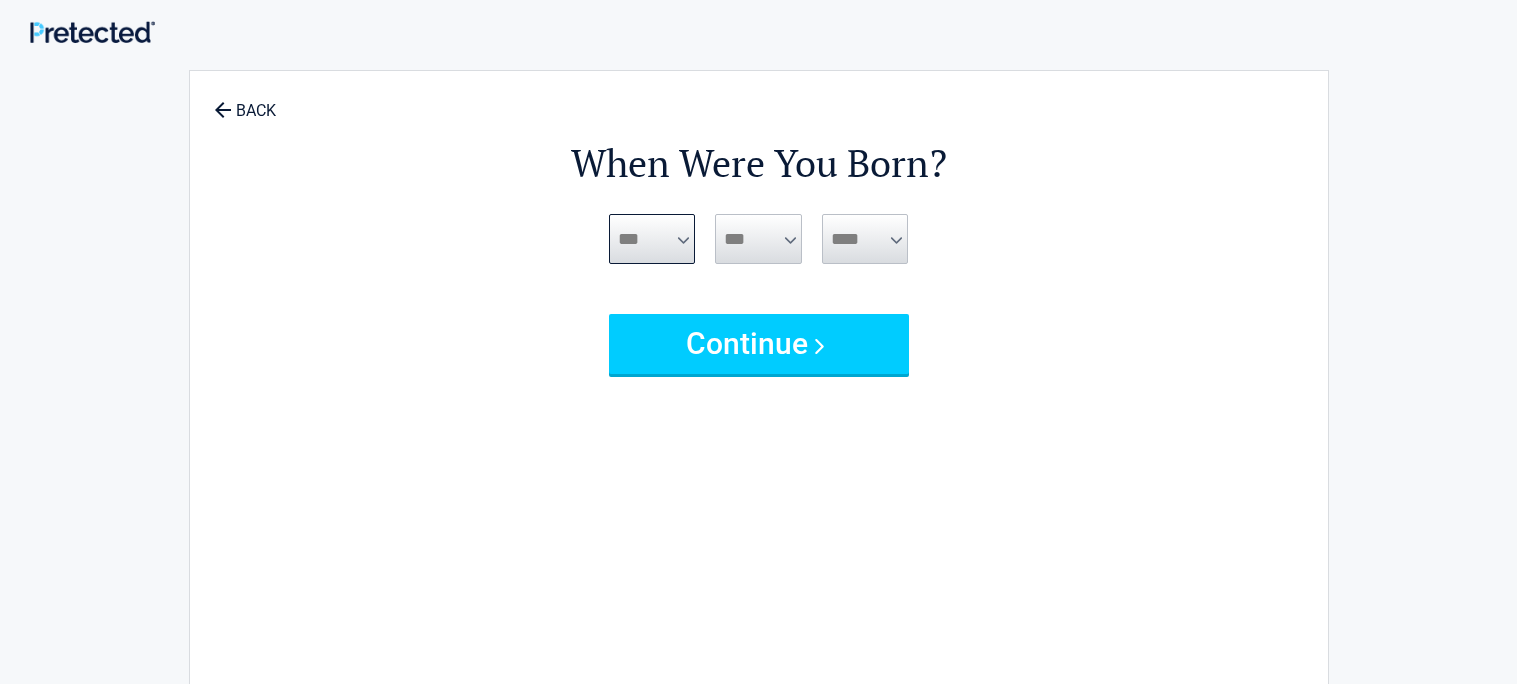 click on "*****
***
***
***
***
***
***
***
***
***
***
***
***" at bounding box center (652, 239) 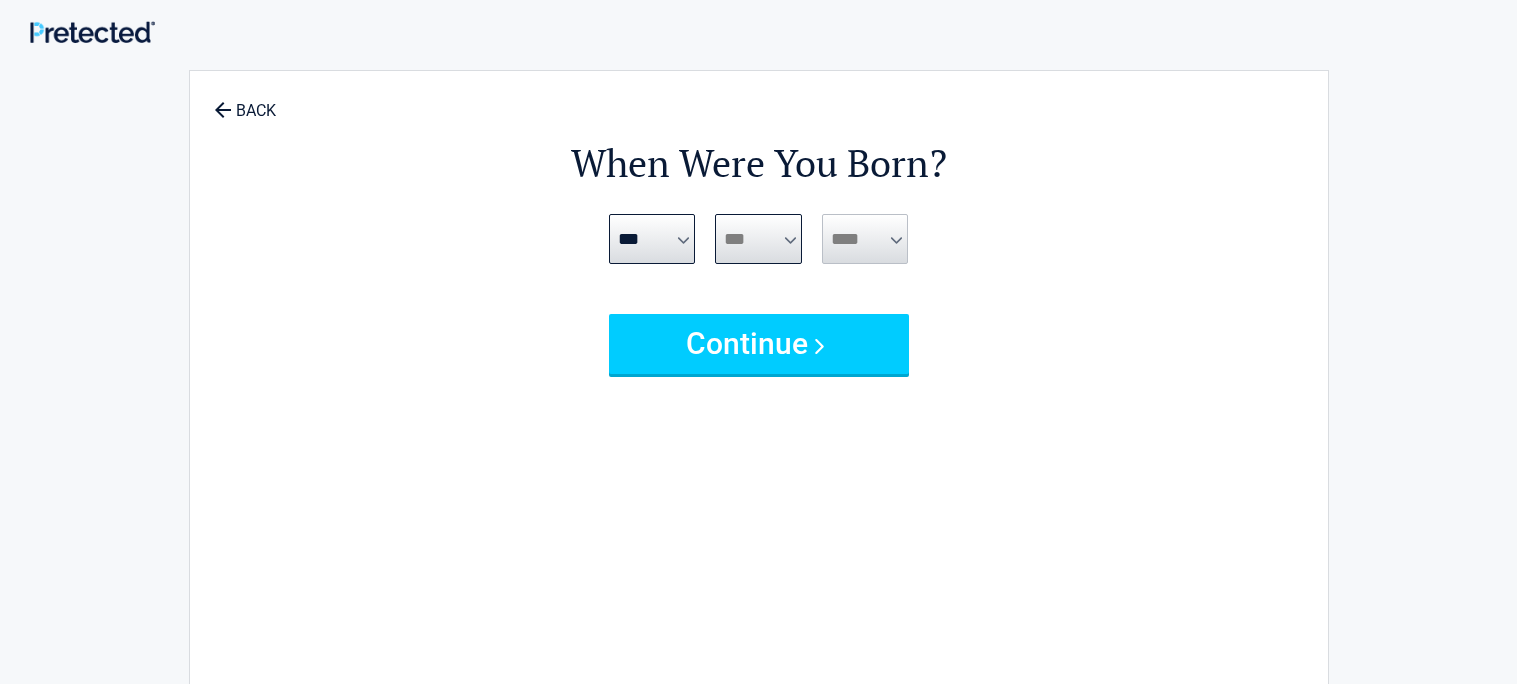click on "*** * * * * * * * * * ** ** ** ** ** ** ** ** ** ** ** ** ** ** ** ** ** ** ** ** ** **" at bounding box center (758, 239) 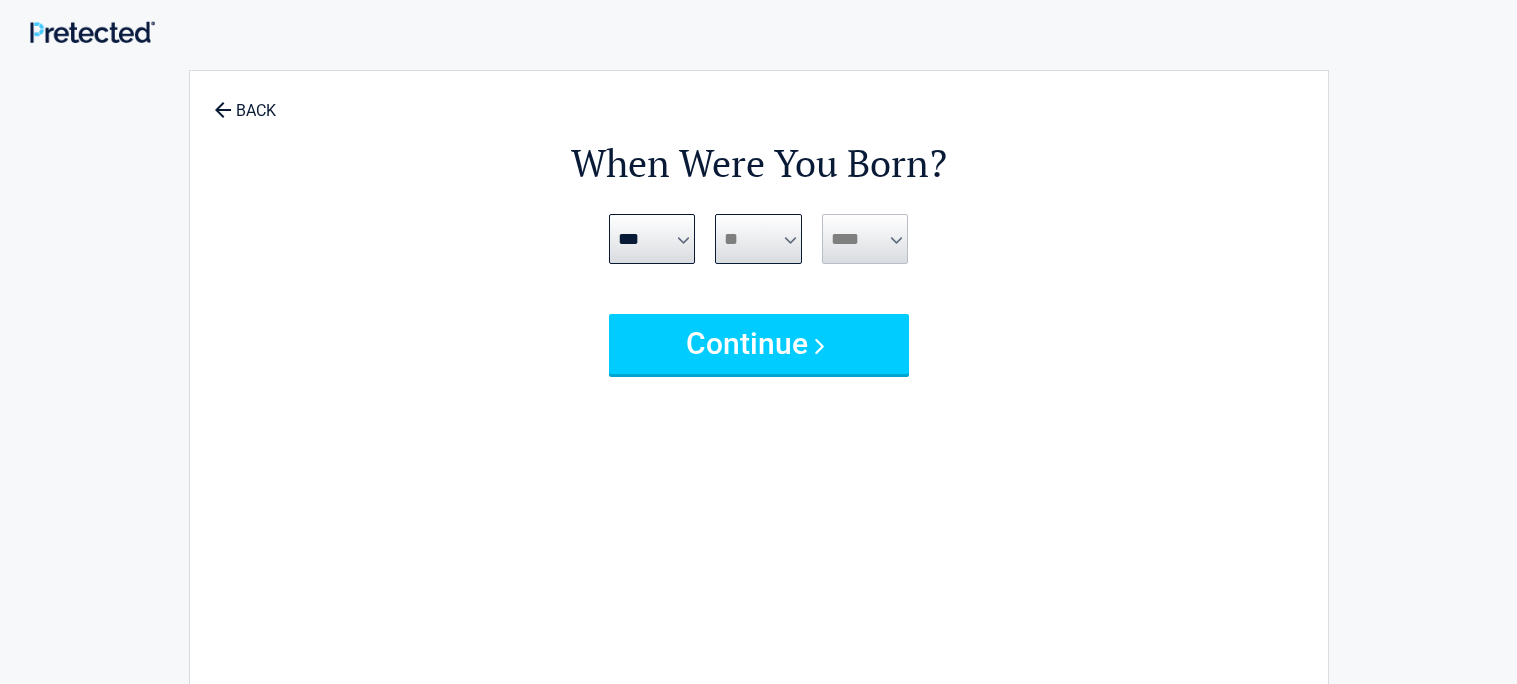 click on "*** * * * * * * * * * ** ** ** ** ** ** ** ** ** ** ** ** ** ** ** ** ** ** ** ** ** **" at bounding box center (758, 239) 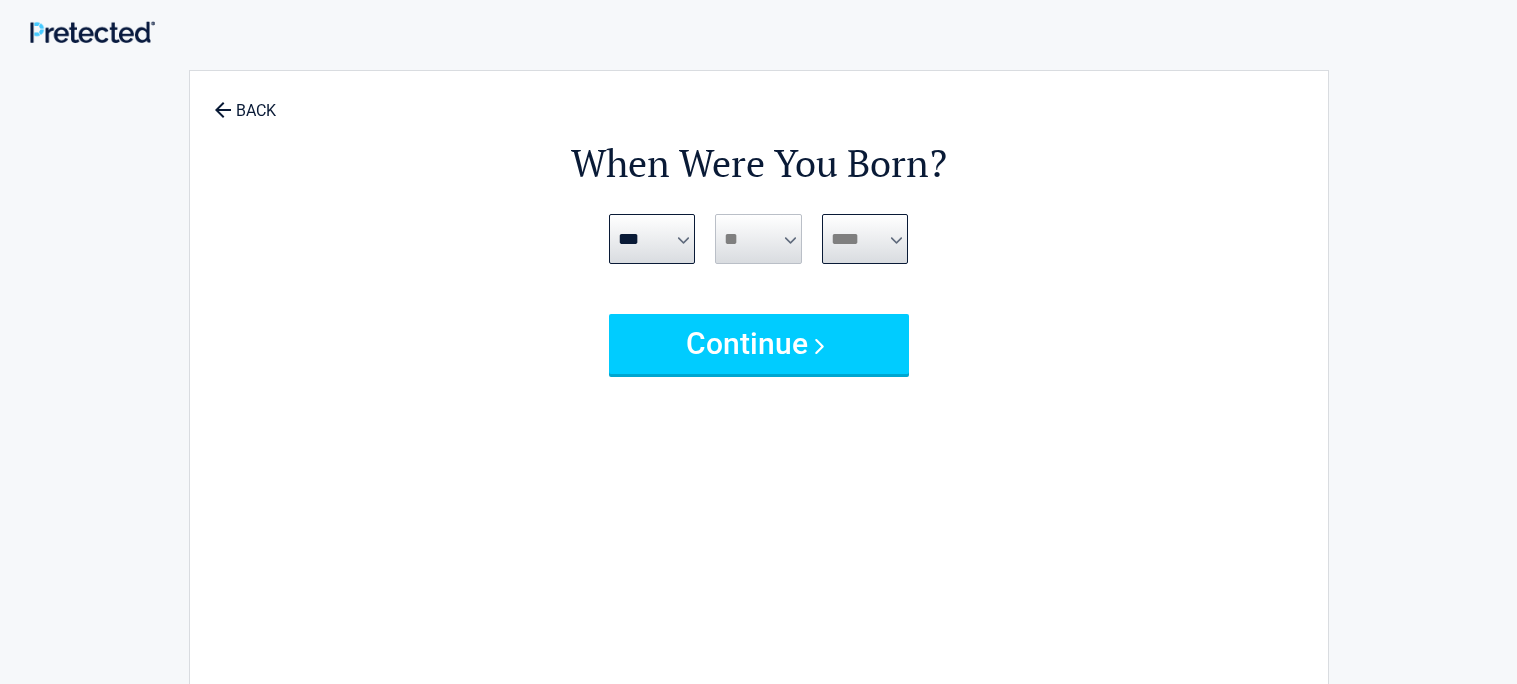 click on "****
****
****
****
****
****
****
****
****
****
****
****
****
****
****
****
****
****
****
****
****
****
****
****
****
****
****
****
****
****
****
****
****
****
****
****
****
****
****
****
****
****
****
****
****
****
****
****
****
****
****
****
****
****
****
****
****
****
****
****
****
****
****
****" at bounding box center [865, 239] 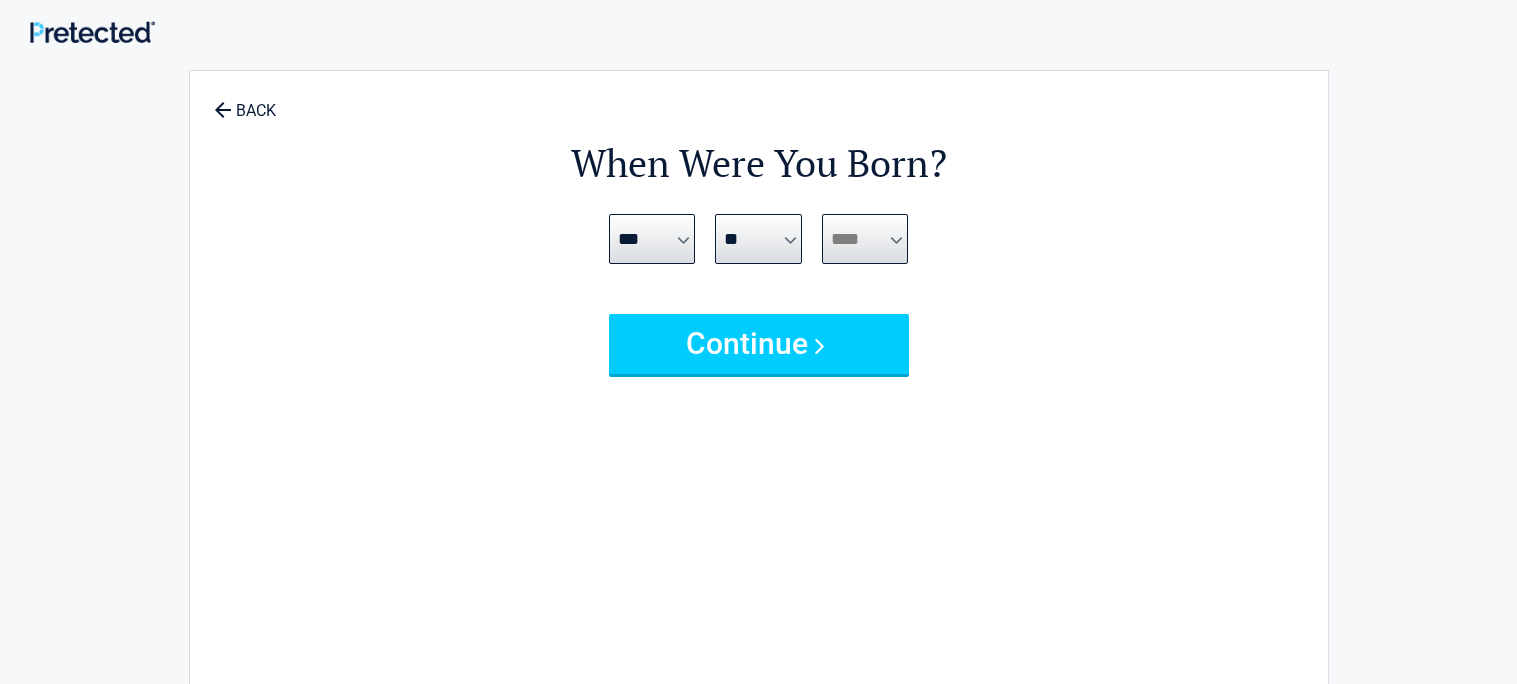 select on "****" 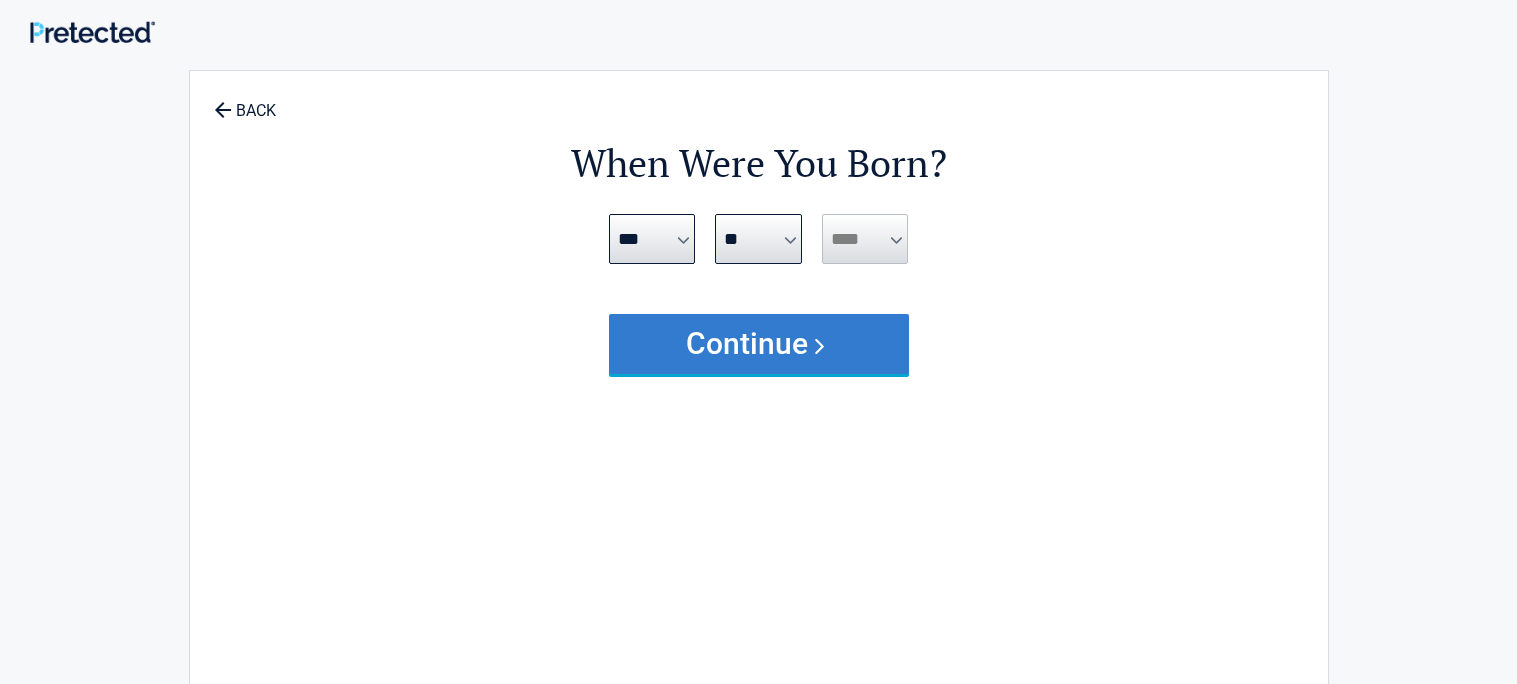 click on "Continue" at bounding box center [759, 344] 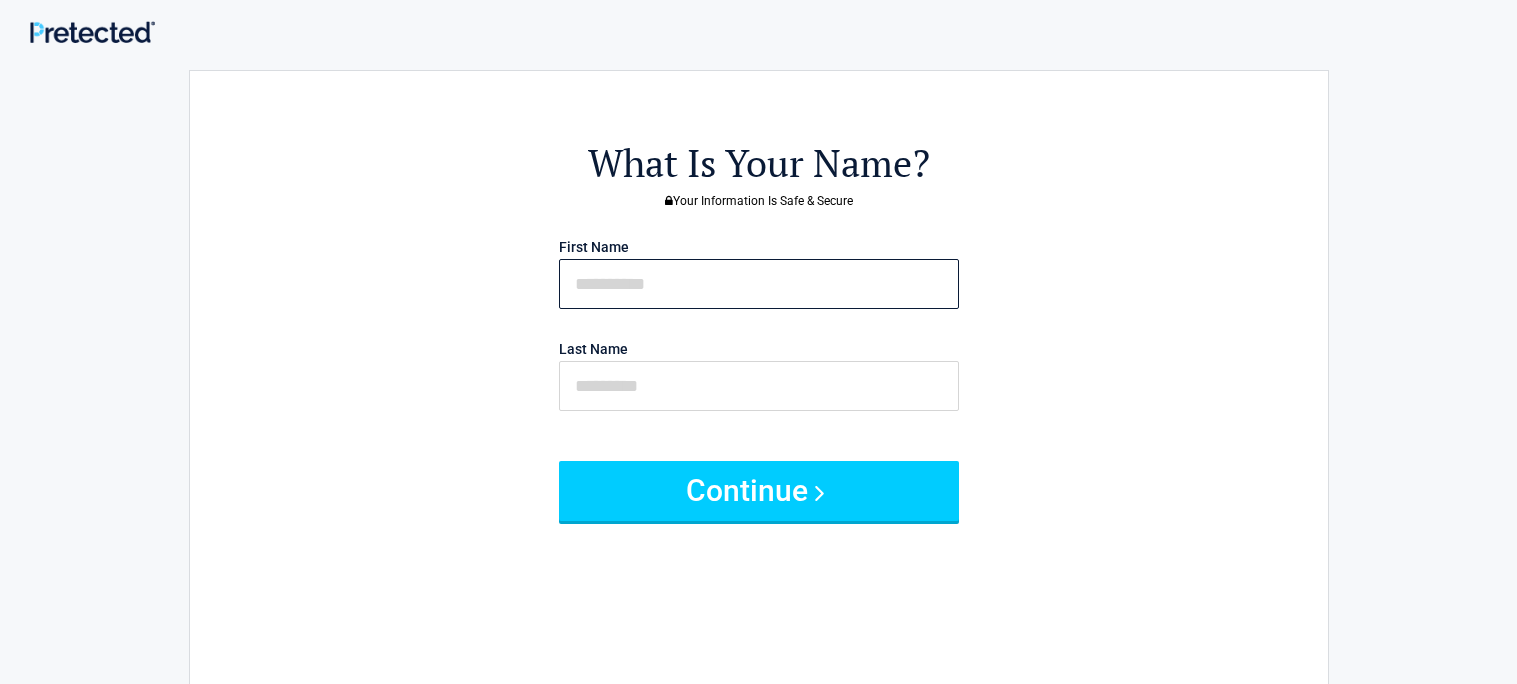 click at bounding box center [759, 284] 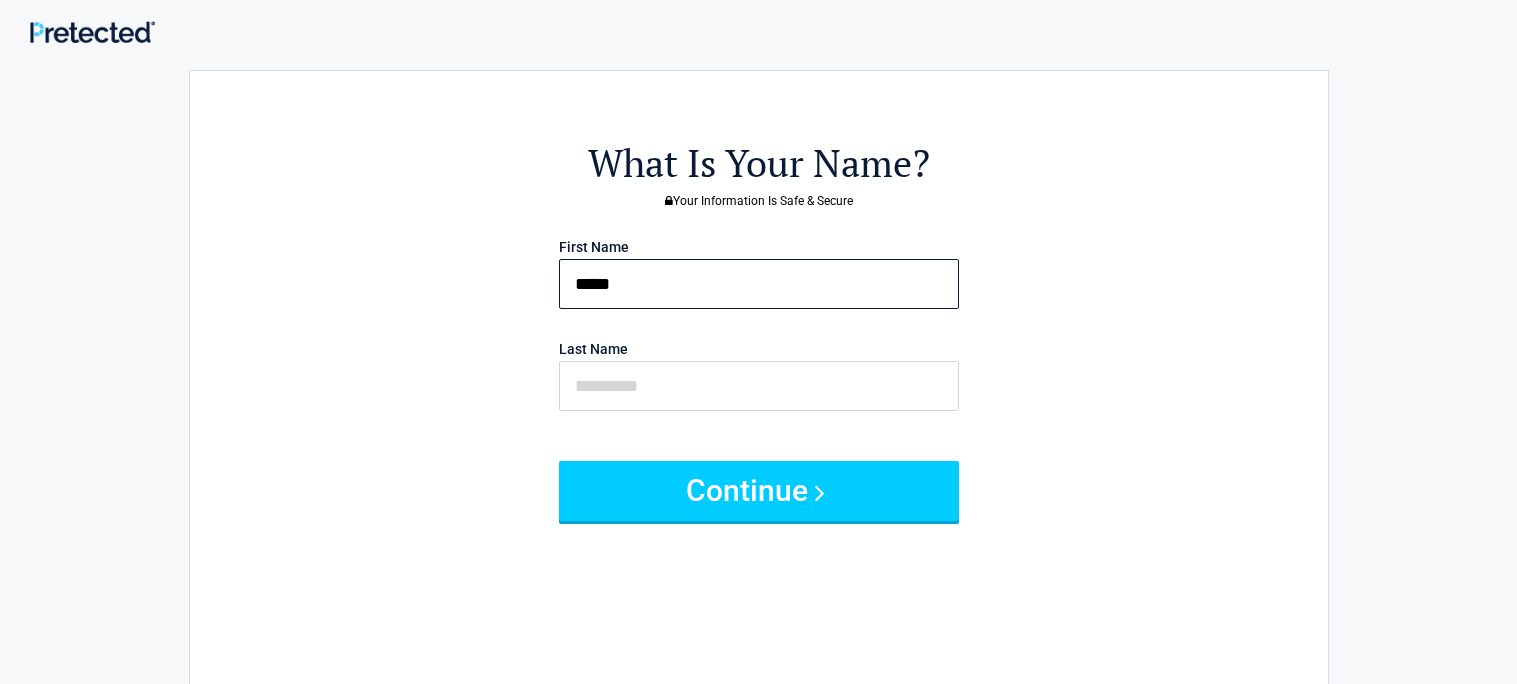 type on "*****" 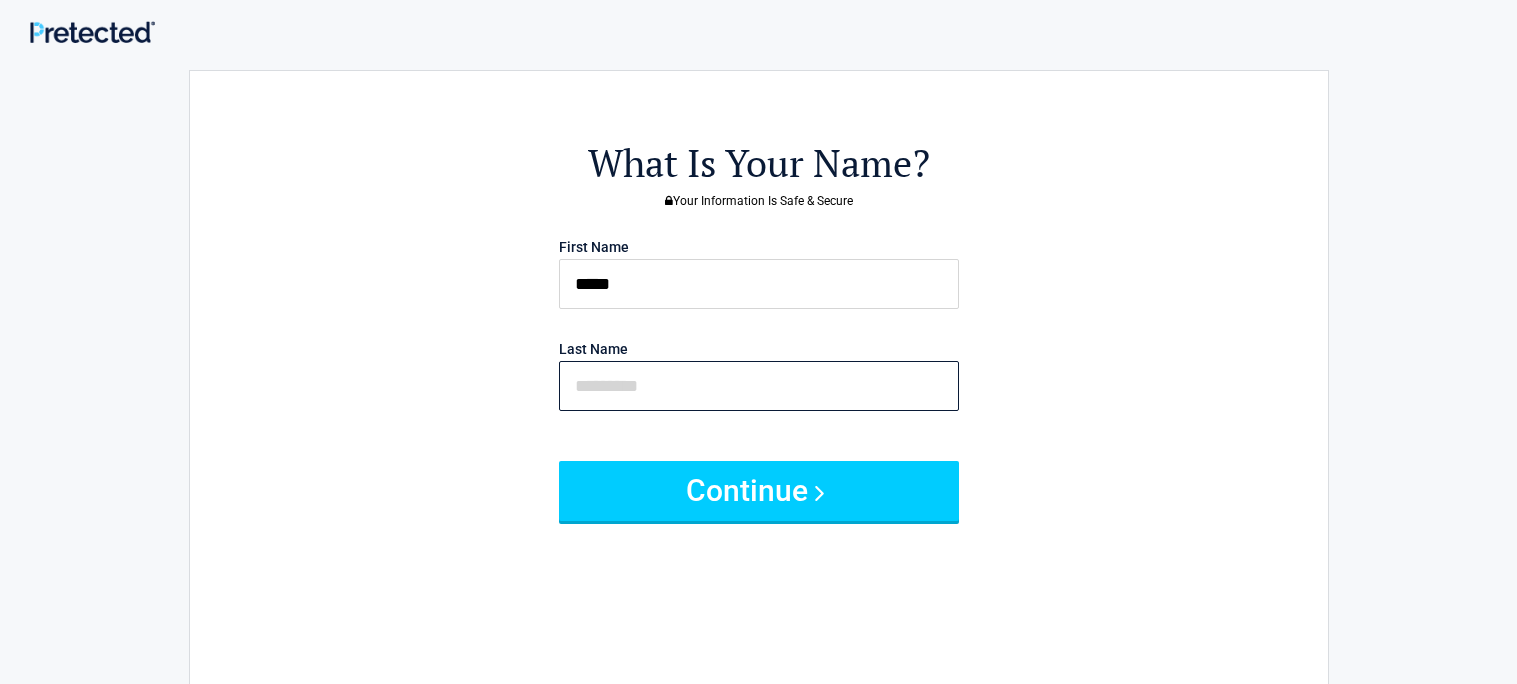 click at bounding box center (759, 386) 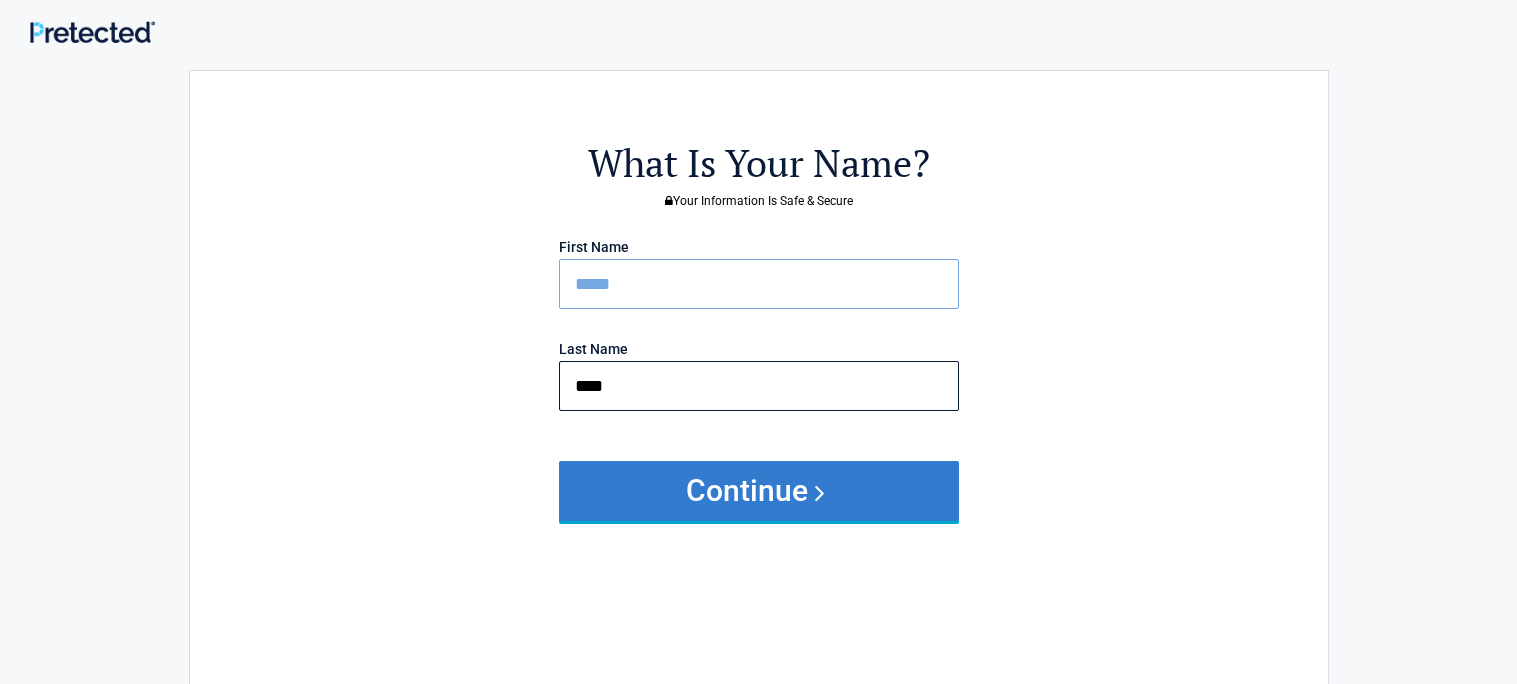 type on "****" 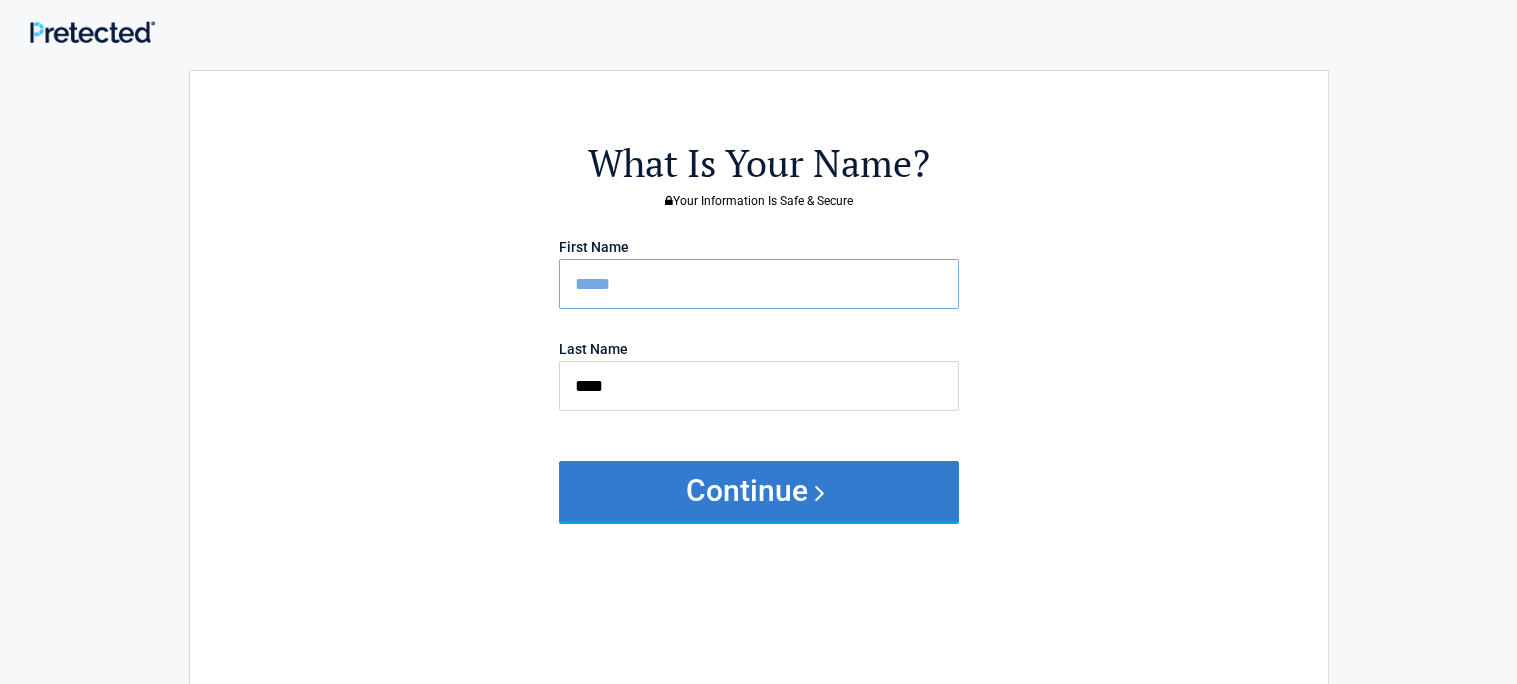 click on "Continue" at bounding box center (759, 491) 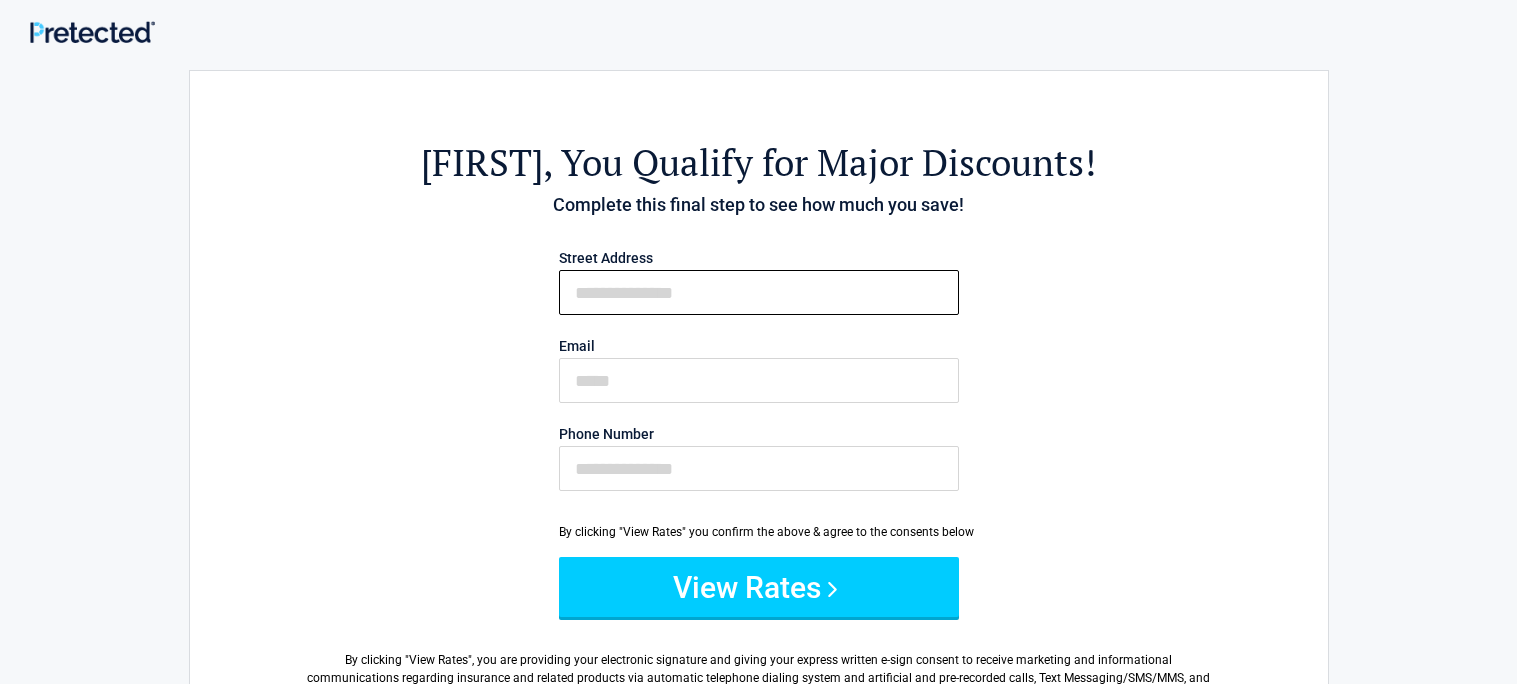 click on "First Name" at bounding box center [759, 292] 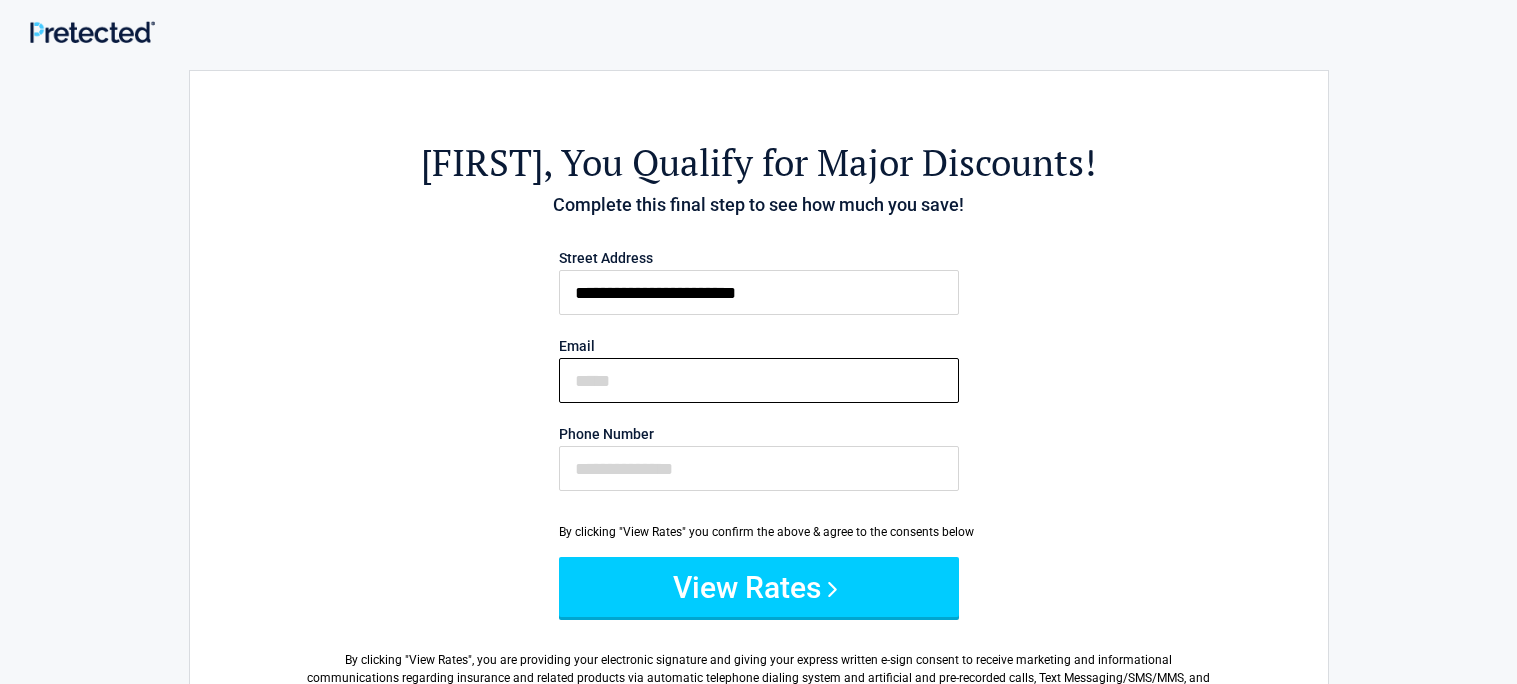 type on "**********" 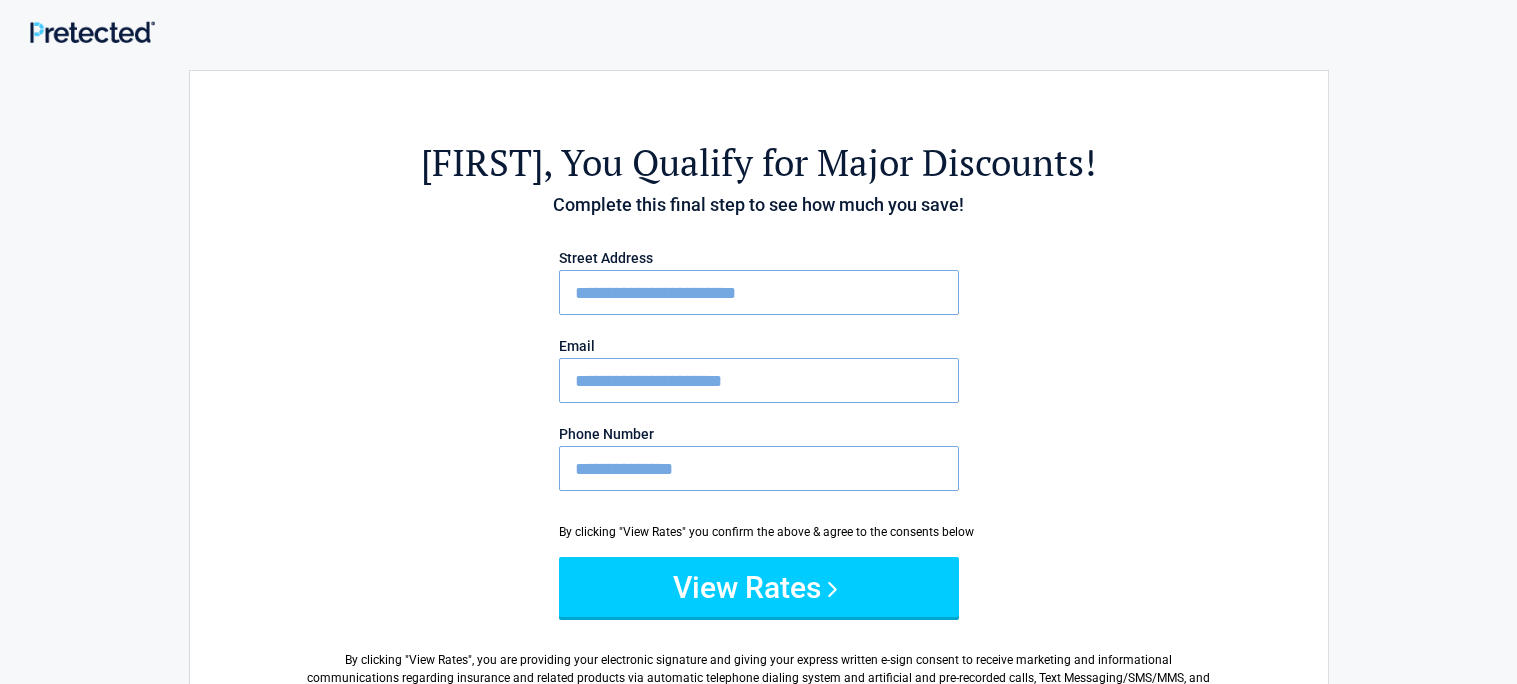 click on "**********" at bounding box center (759, 468) 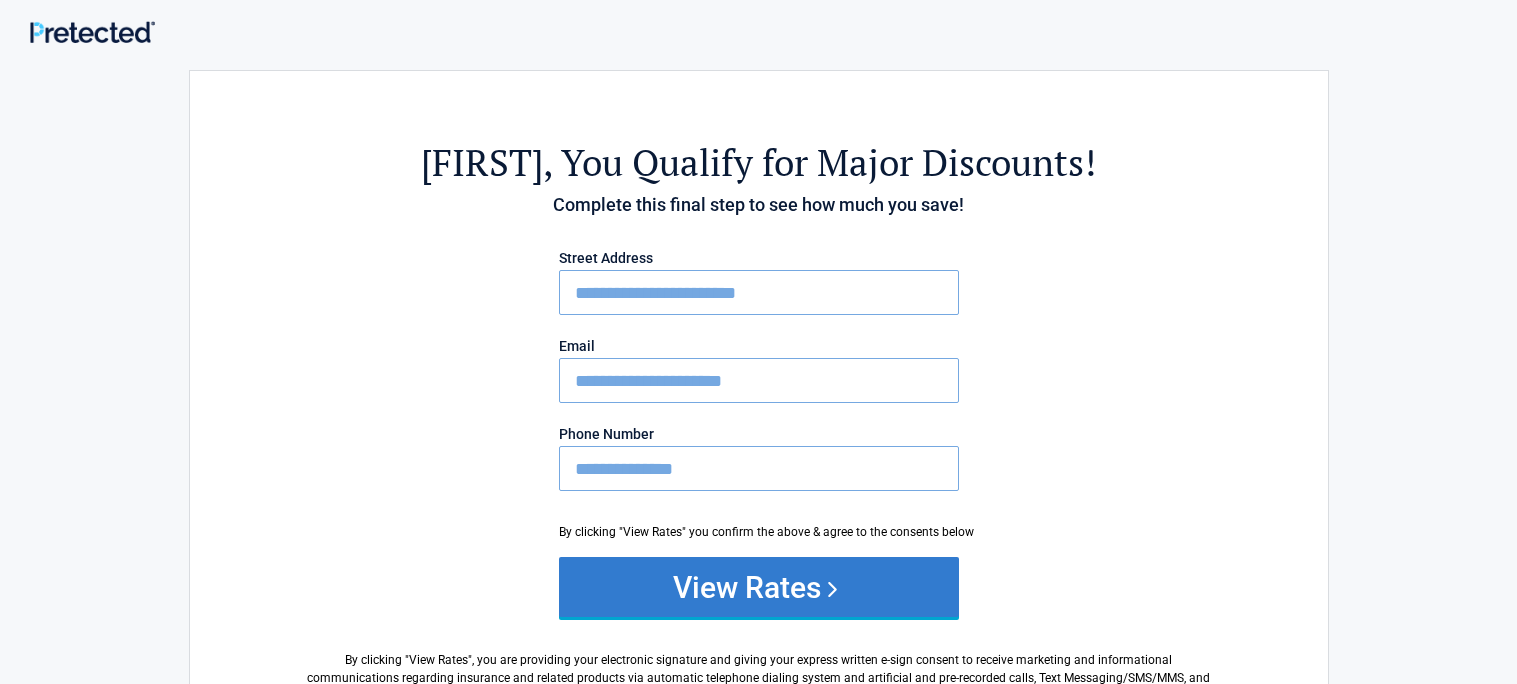 type on "**********" 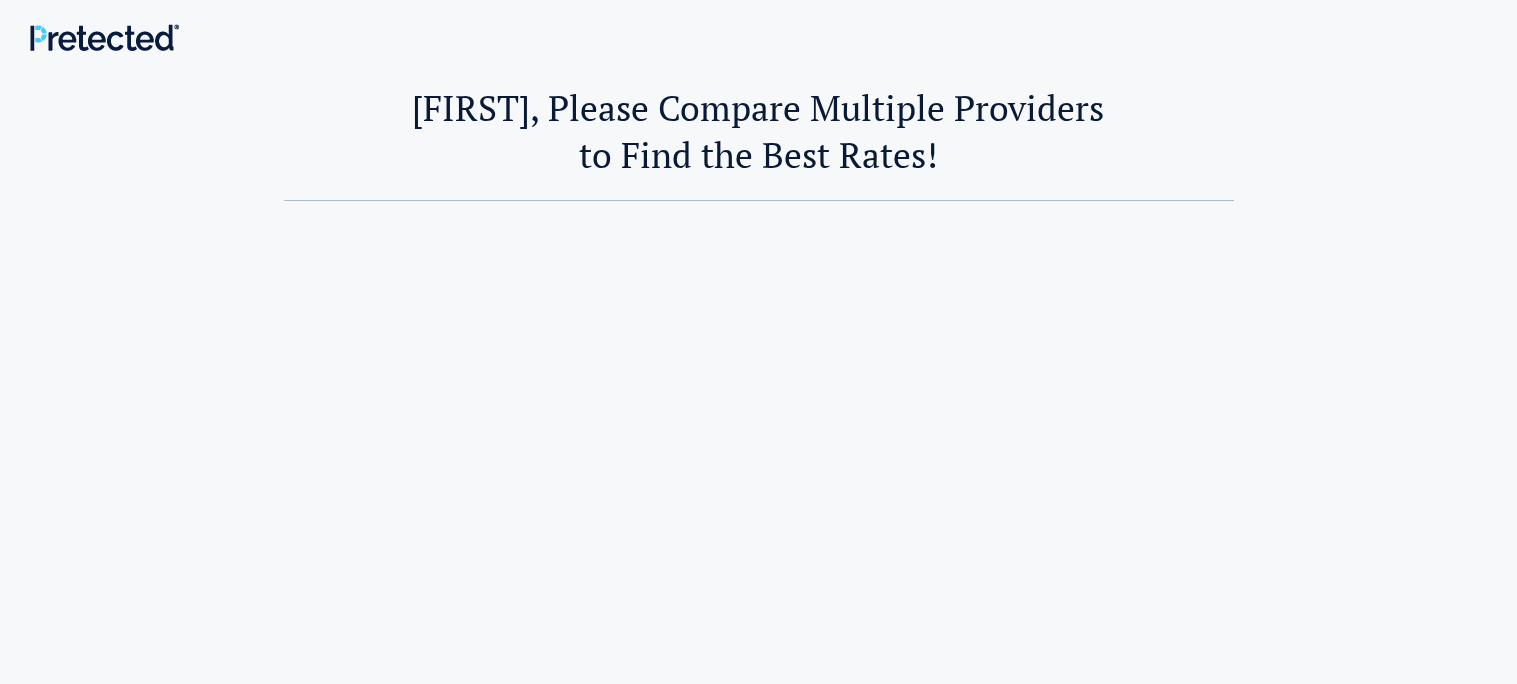 scroll, scrollTop: 0, scrollLeft: 0, axis: both 